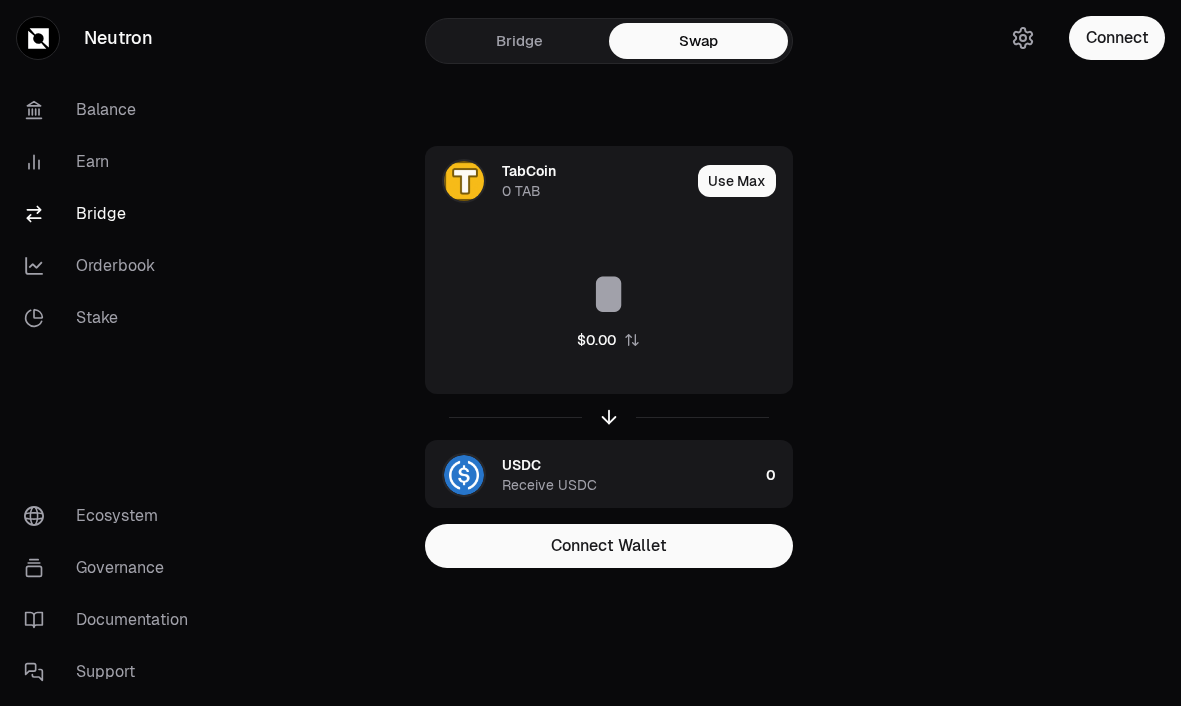 click on "Use Max" at bounding box center (737, 181) 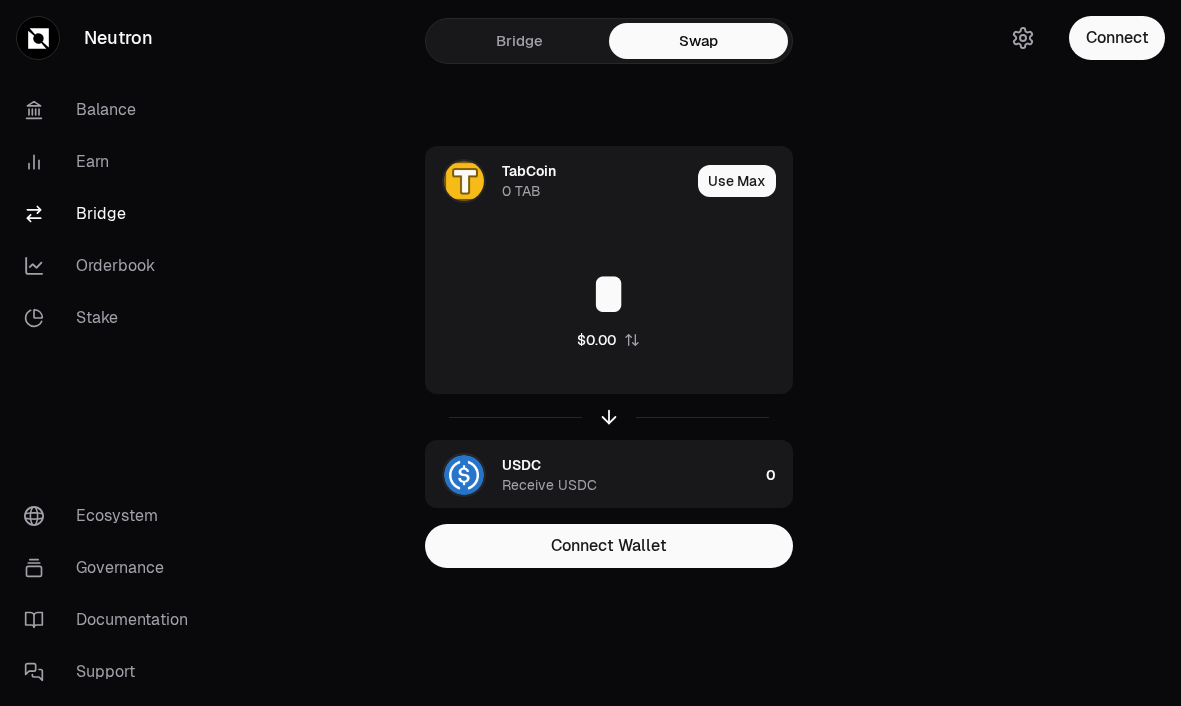 scroll, scrollTop: 0, scrollLeft: 0, axis: both 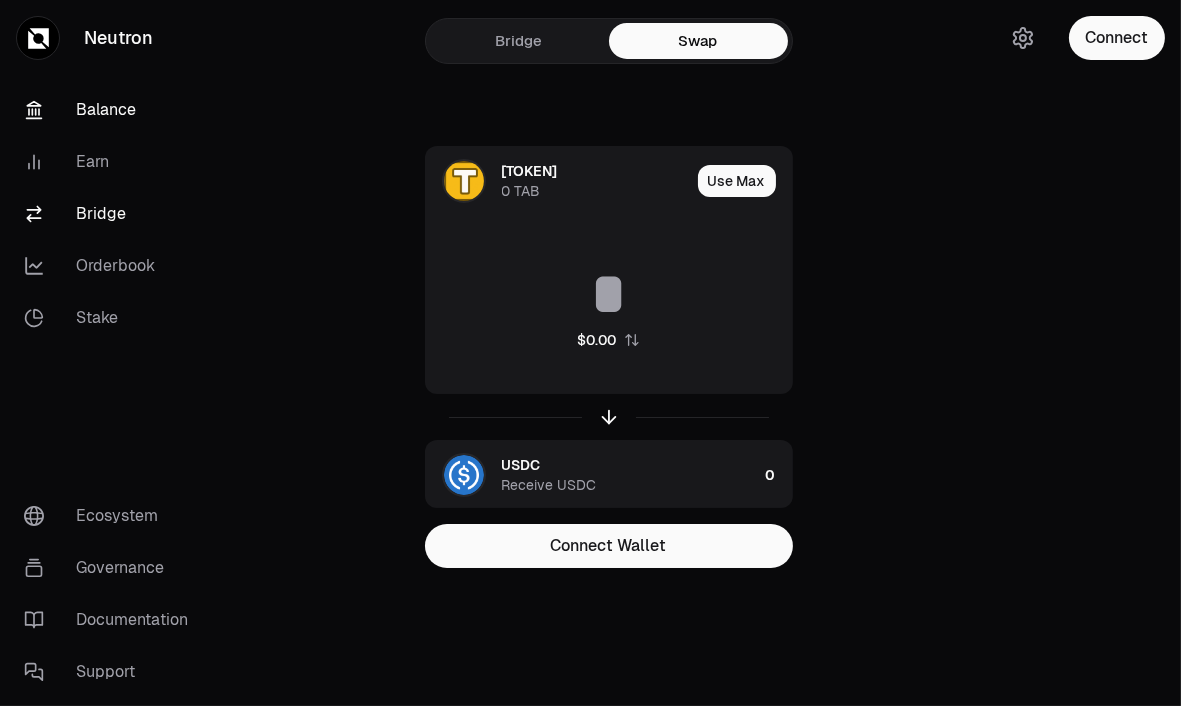 click on "Balance" at bounding box center [112, 110] 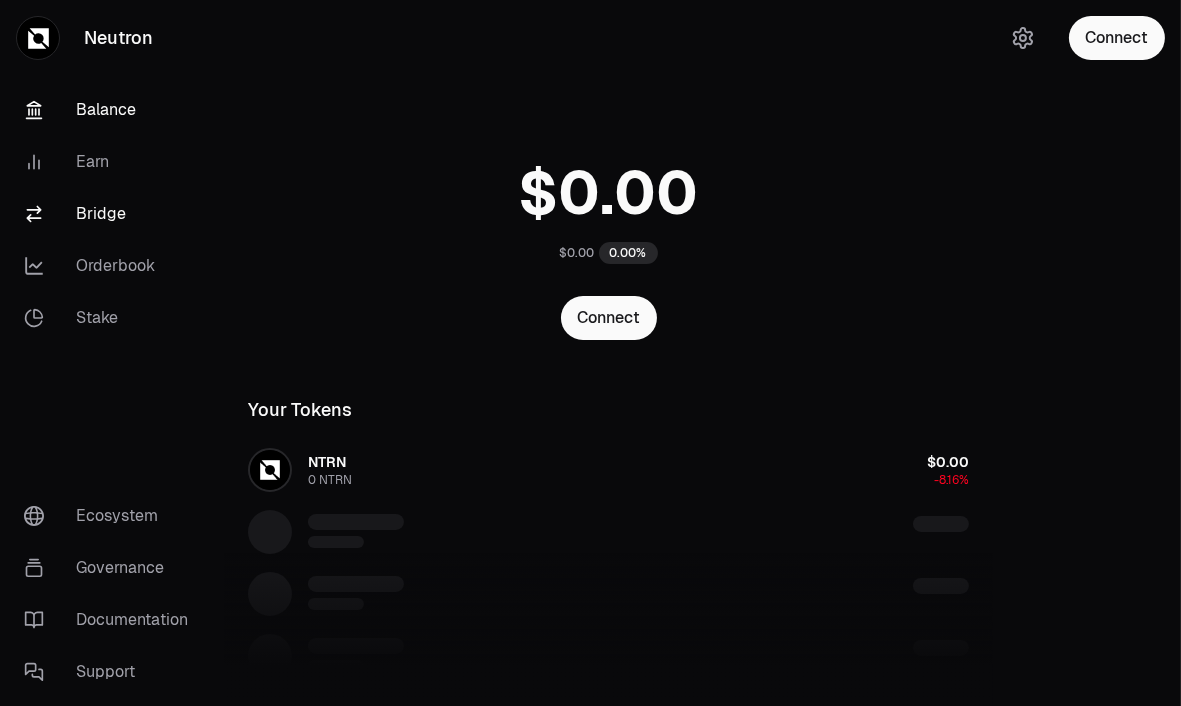 click on "Bridge" at bounding box center (112, 214) 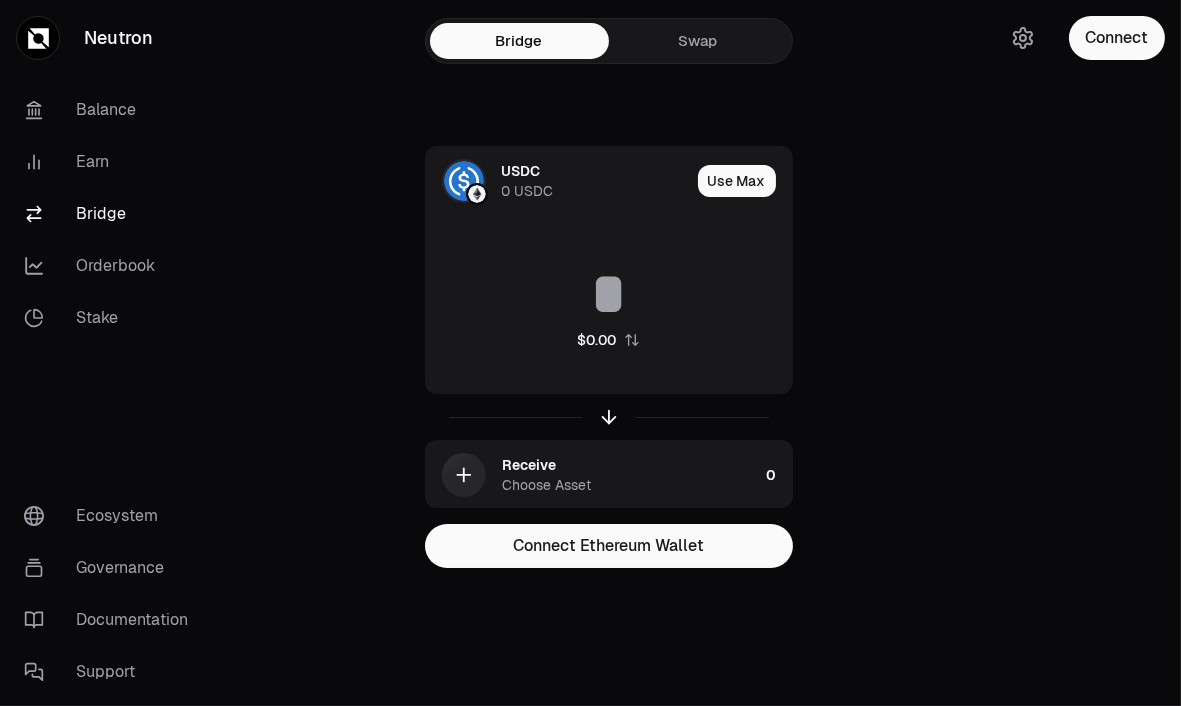 click on "Swap" at bounding box center (698, 41) 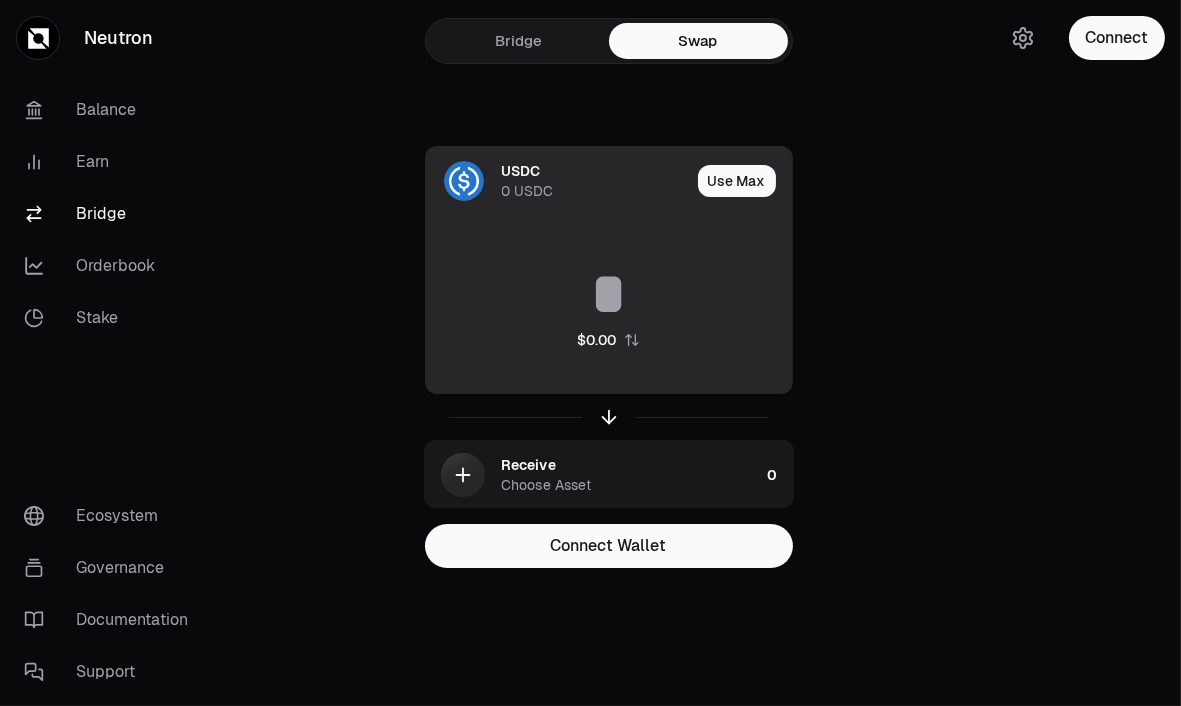click on "USDC" at bounding box center [521, 171] 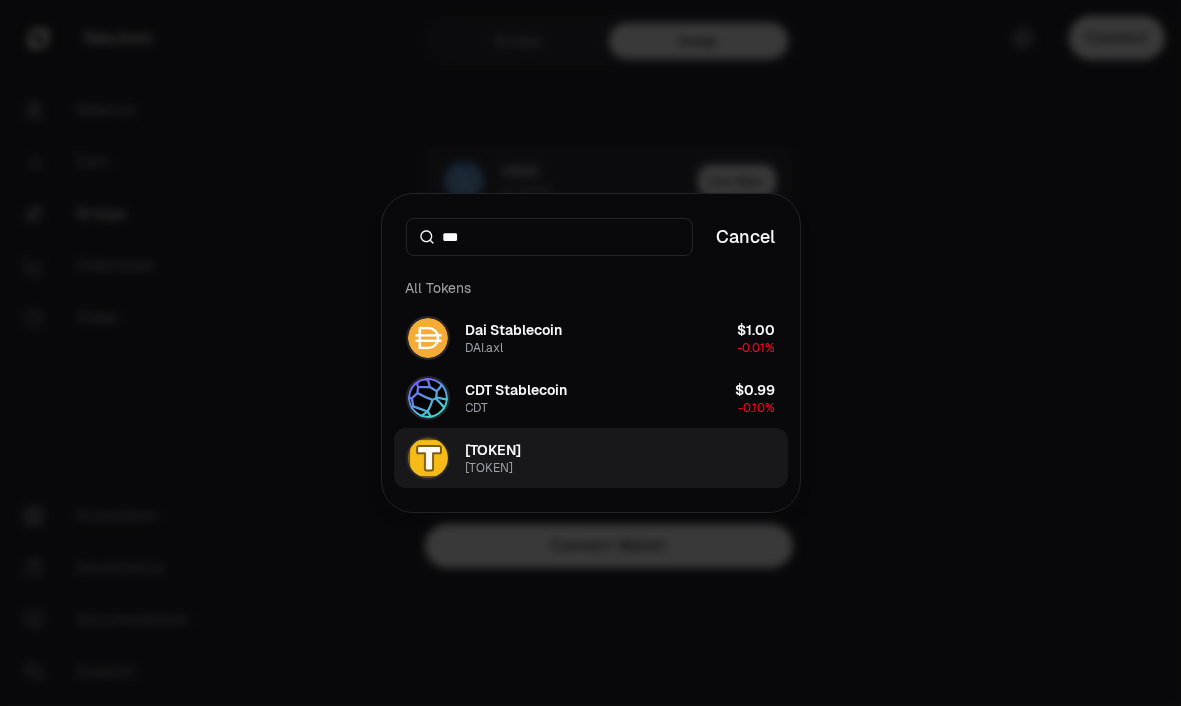 type on "***" 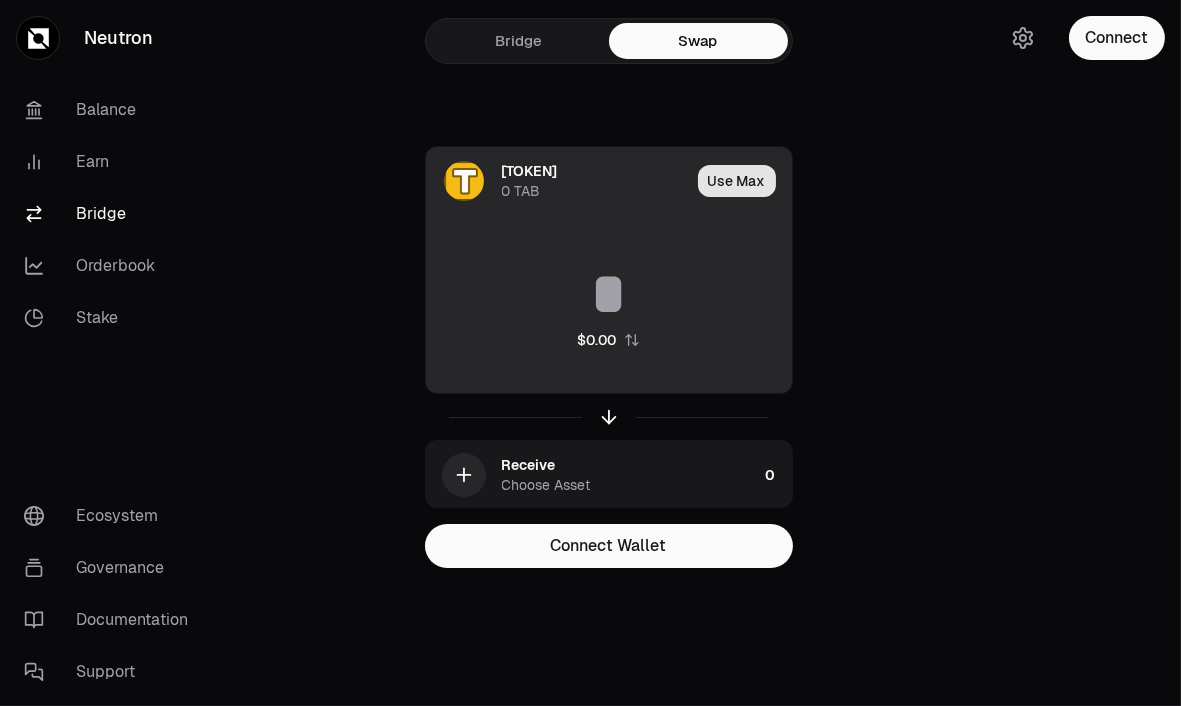 click on "Use Max" at bounding box center (737, 181) 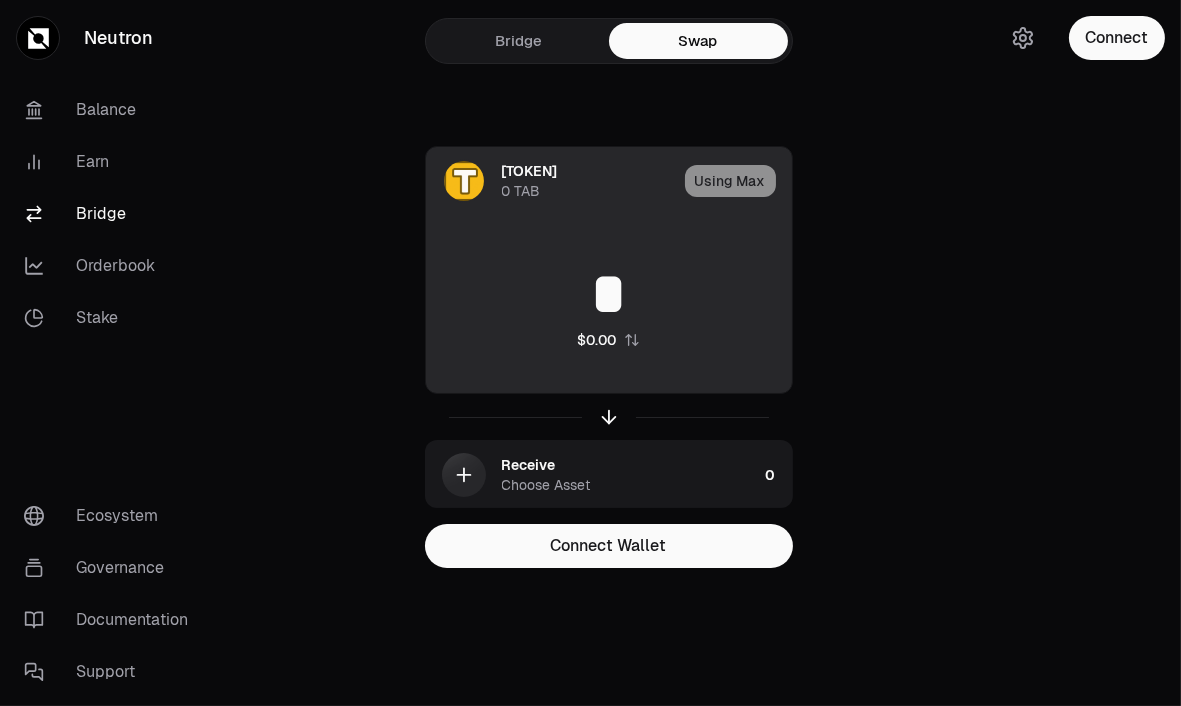 click on "*" at bounding box center (609, 294) 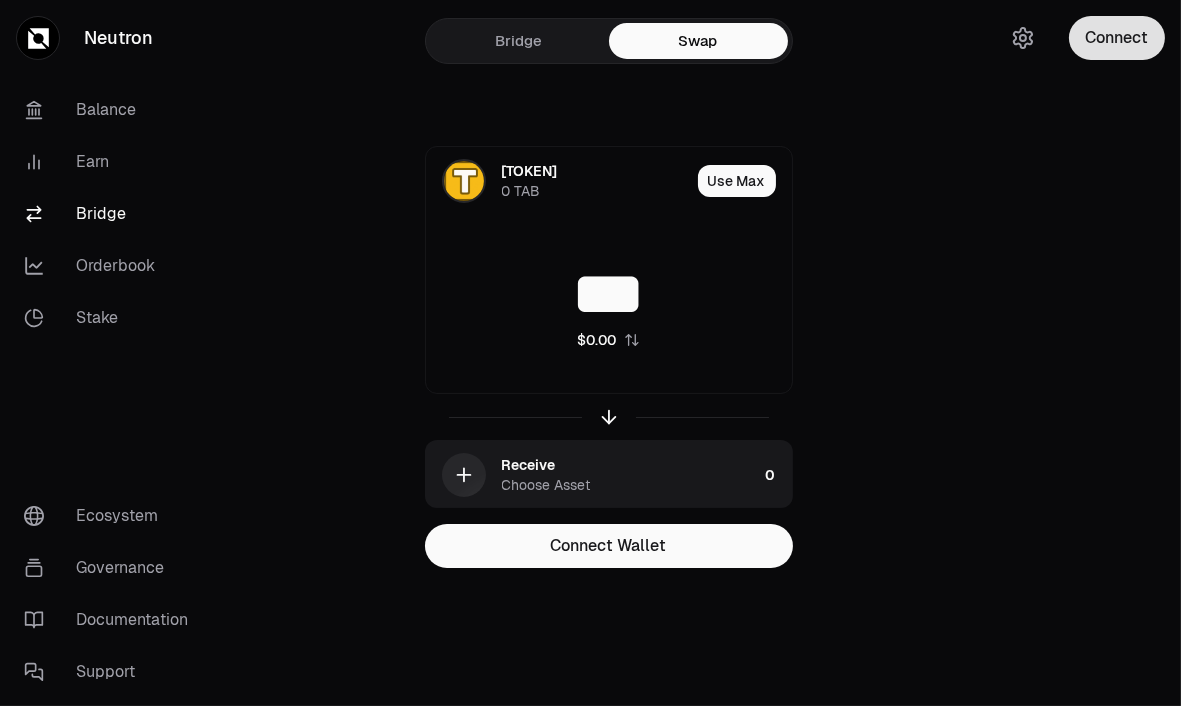 type on "***" 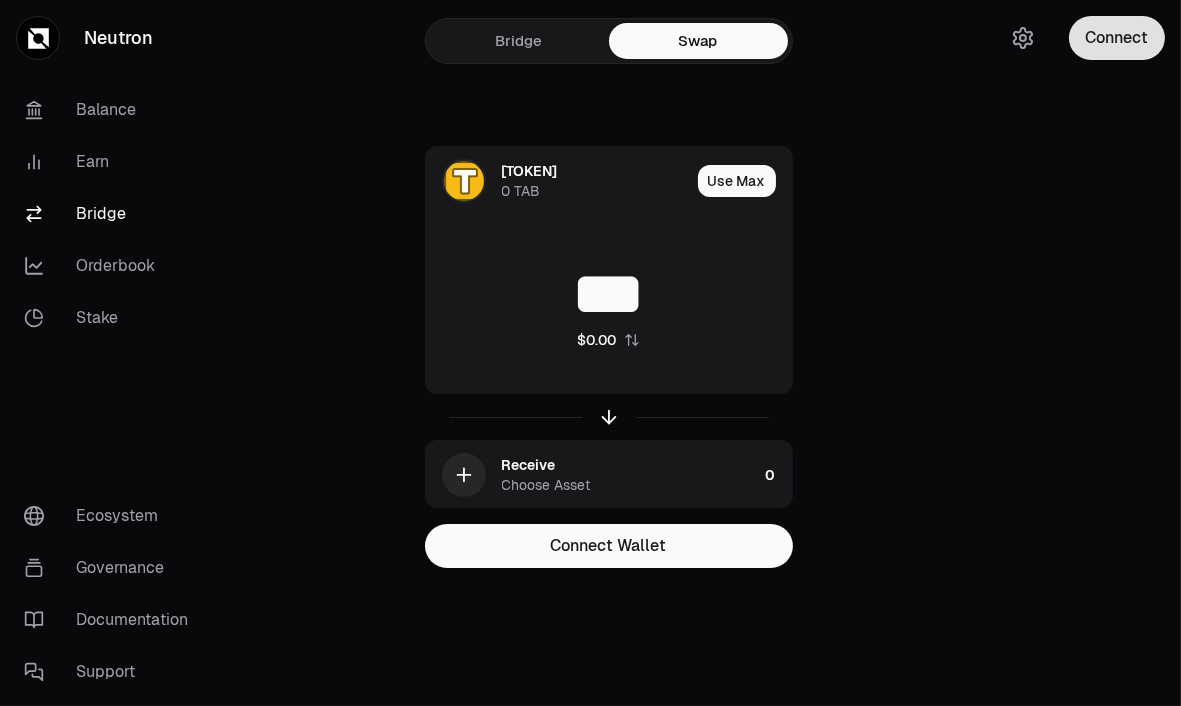 click on "Connect" at bounding box center (1117, 38) 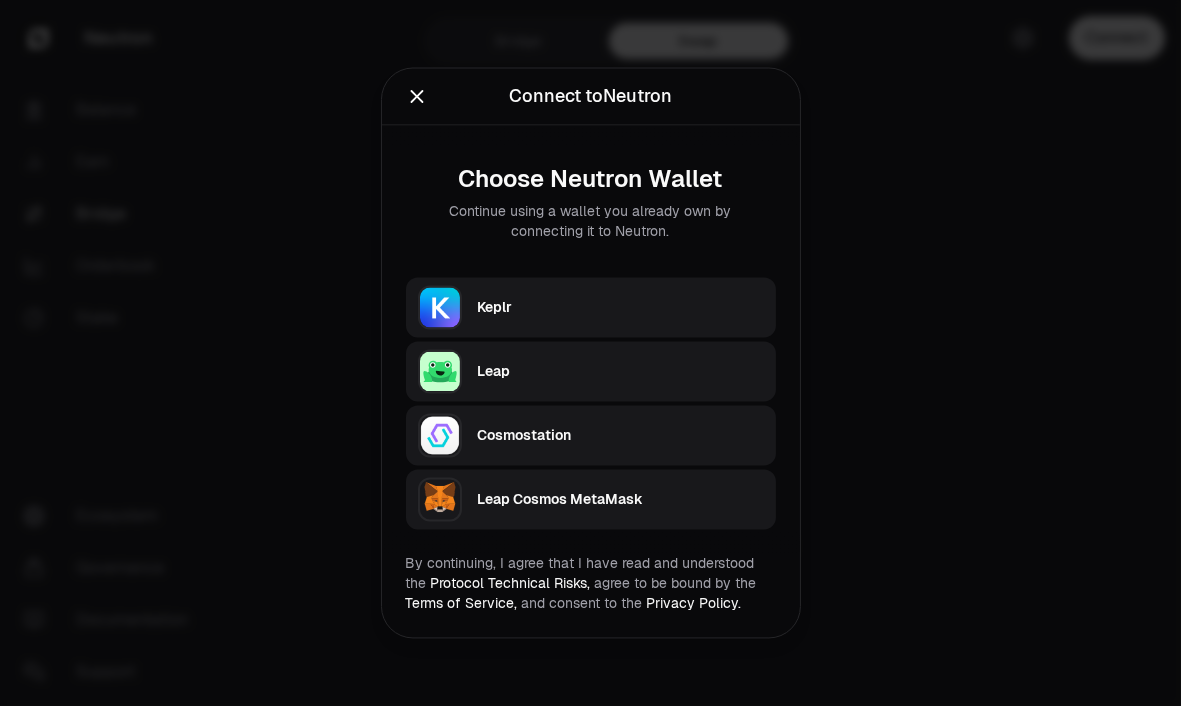 click on "Keplr" at bounding box center [621, 308] 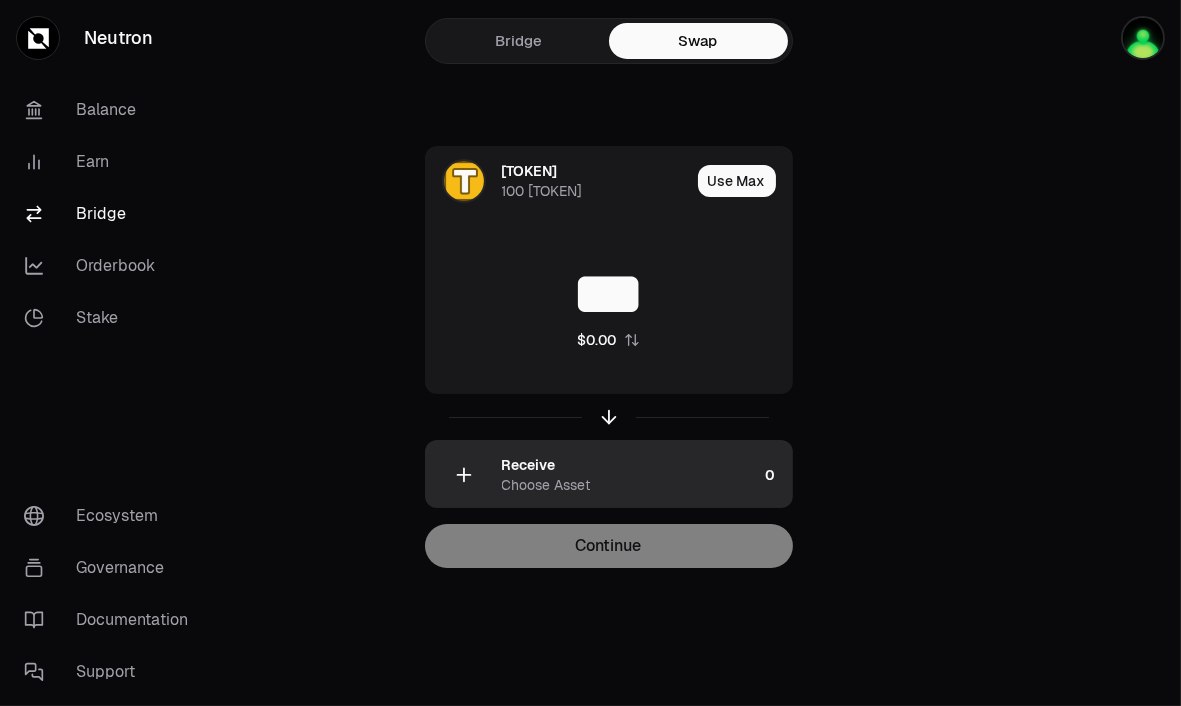 click on "Receive Choose Asset" at bounding box center (630, 475) 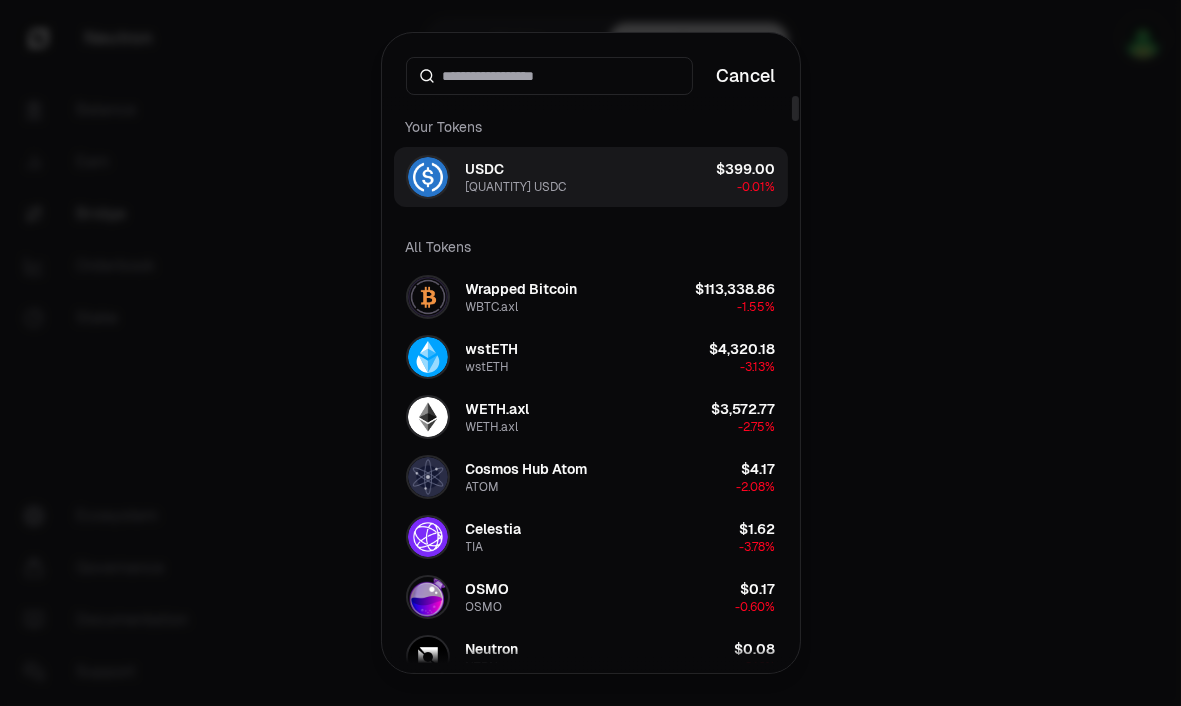 click on "USDC 399.1137 USDC" at bounding box center (516, 177) 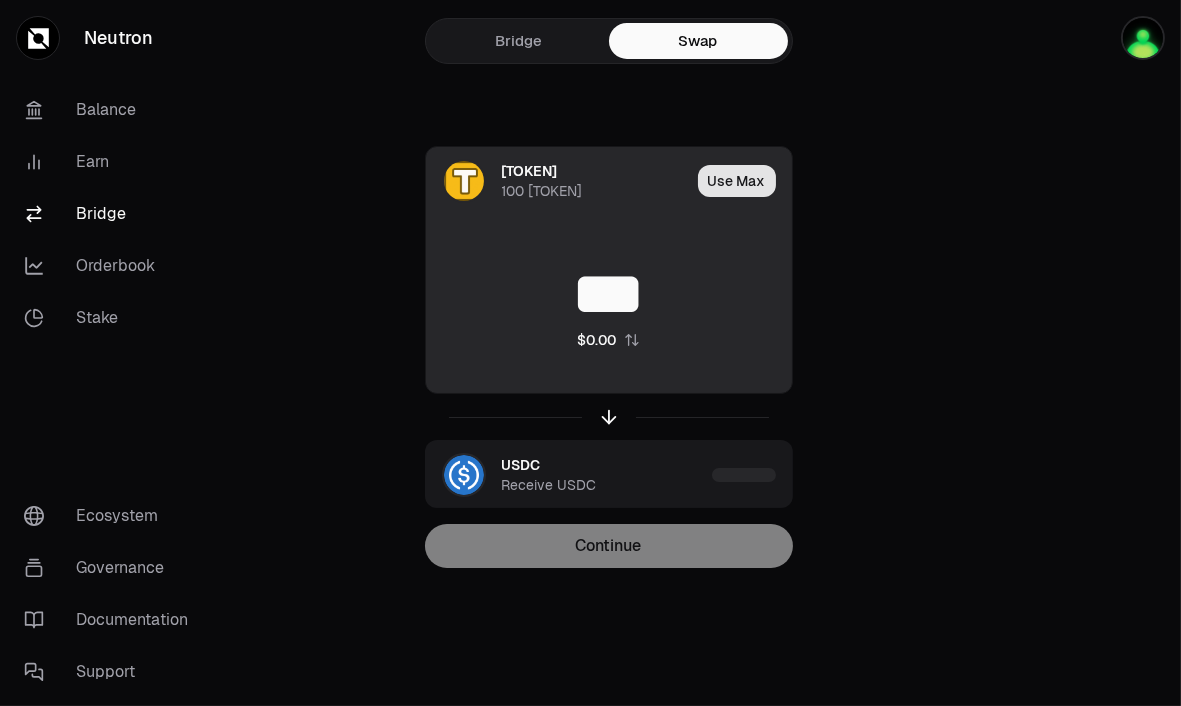 click on "Use Max" at bounding box center (737, 181) 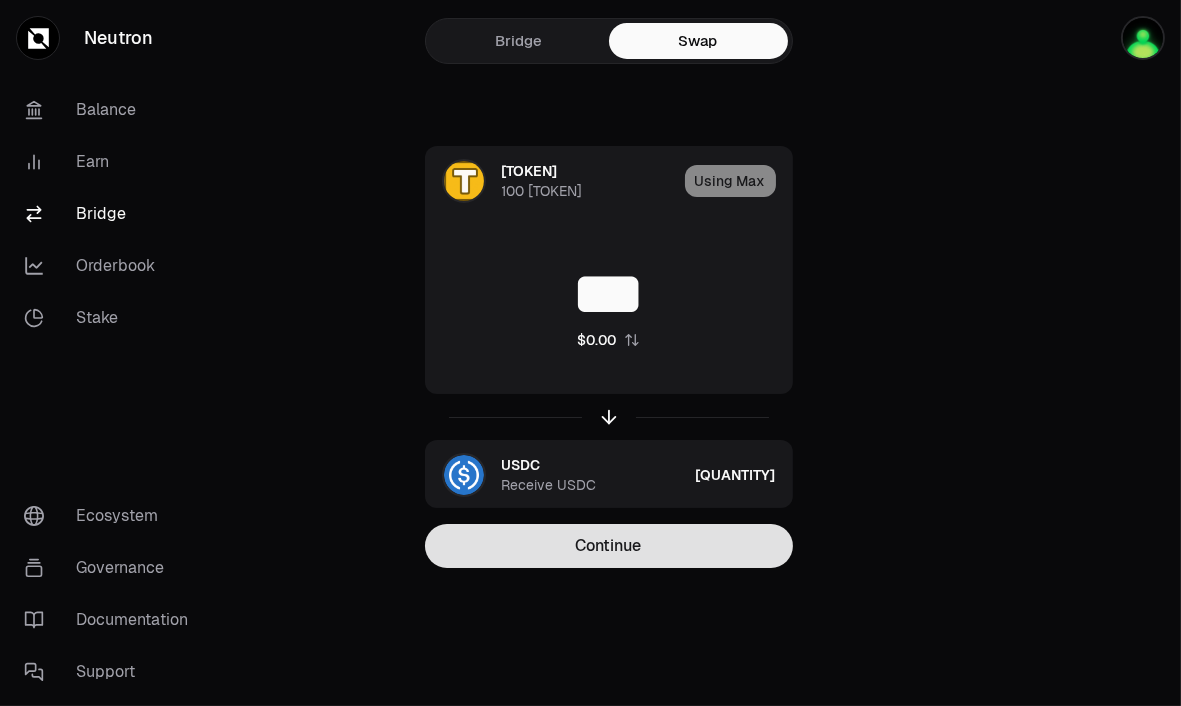 click on "Continue" at bounding box center [609, 546] 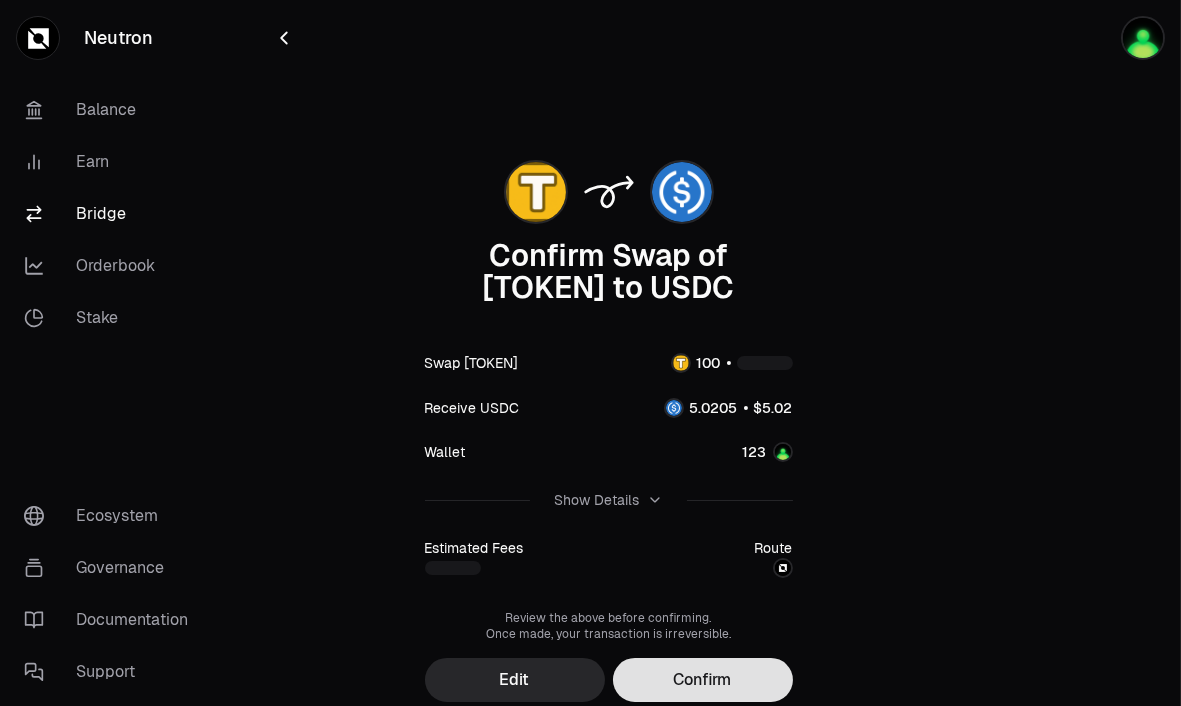 click on "Confirm" at bounding box center [703, 680] 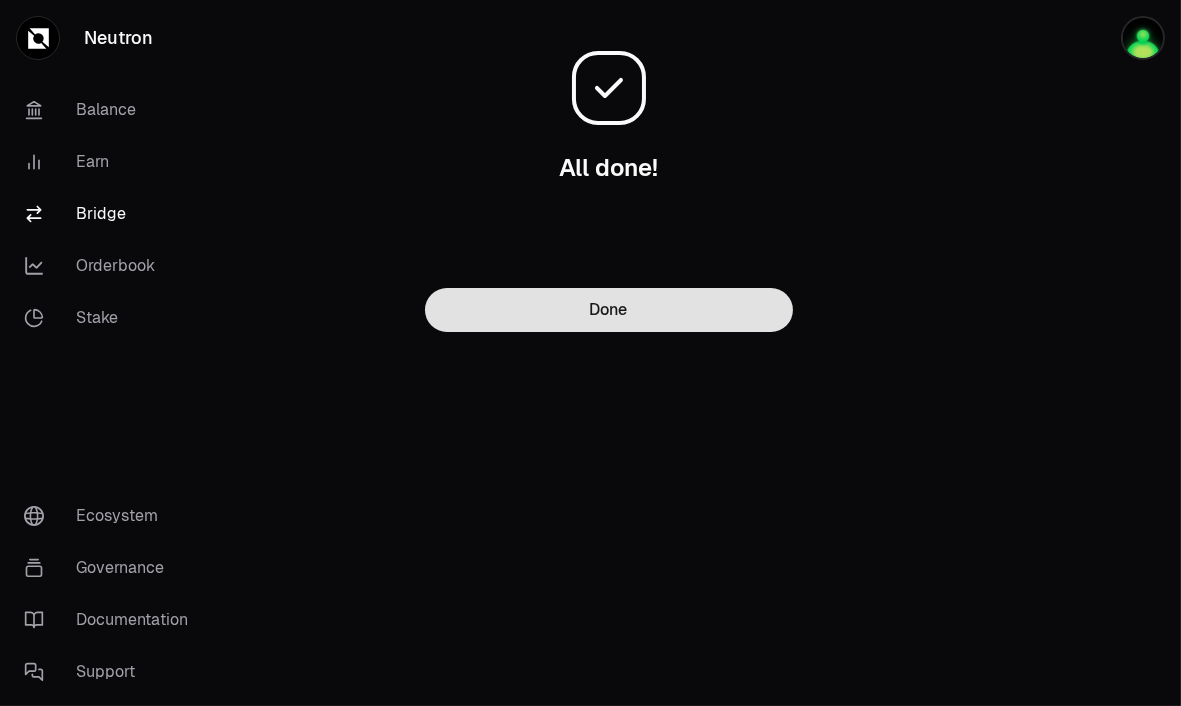 click on "Done" at bounding box center [609, 310] 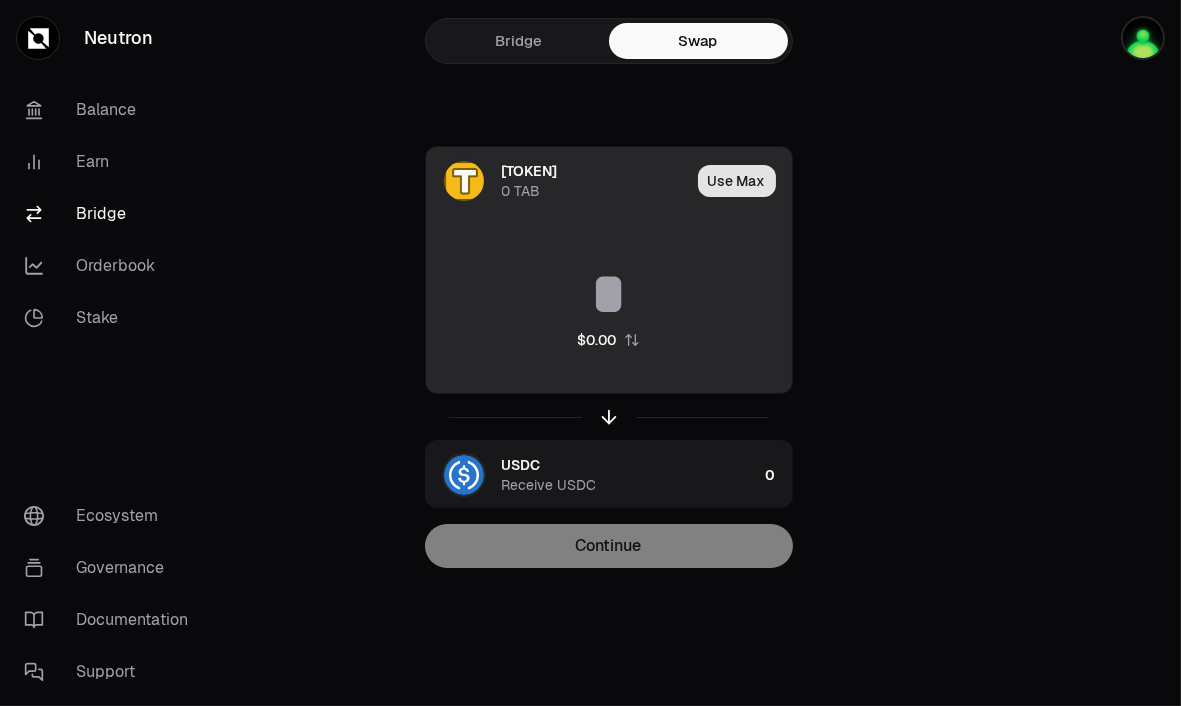 click on "Use Max" at bounding box center [737, 181] 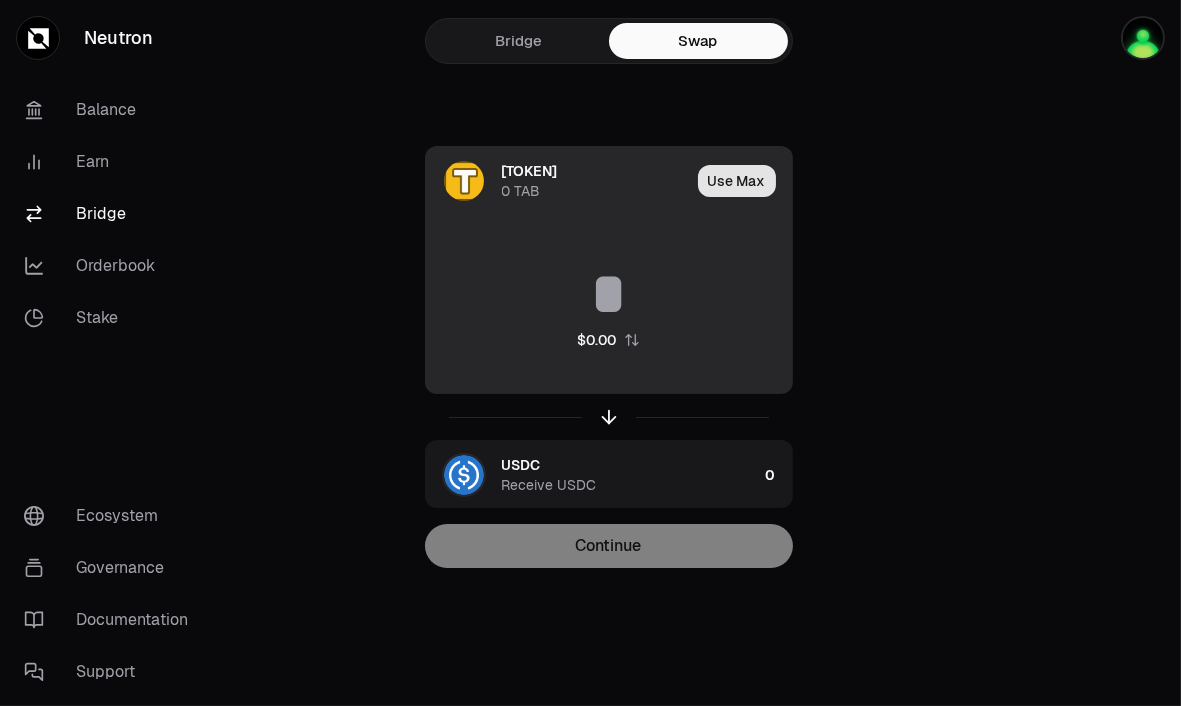 type on "*" 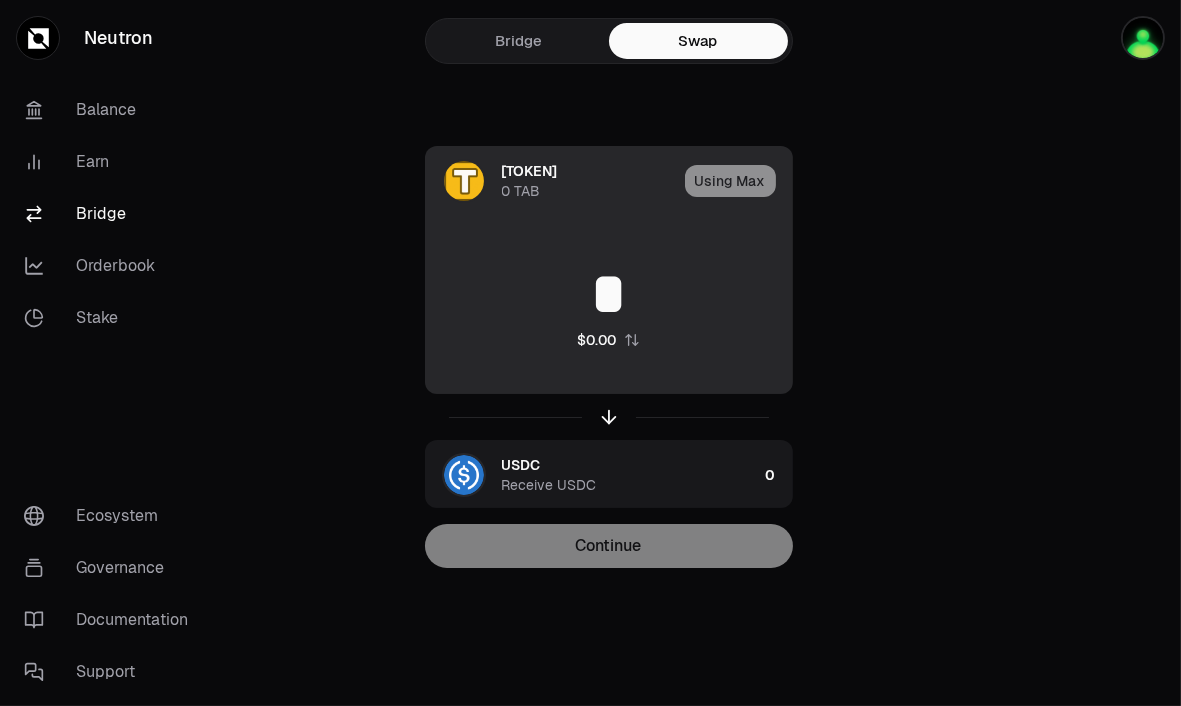 click on "Using Max" at bounding box center (738, 181) 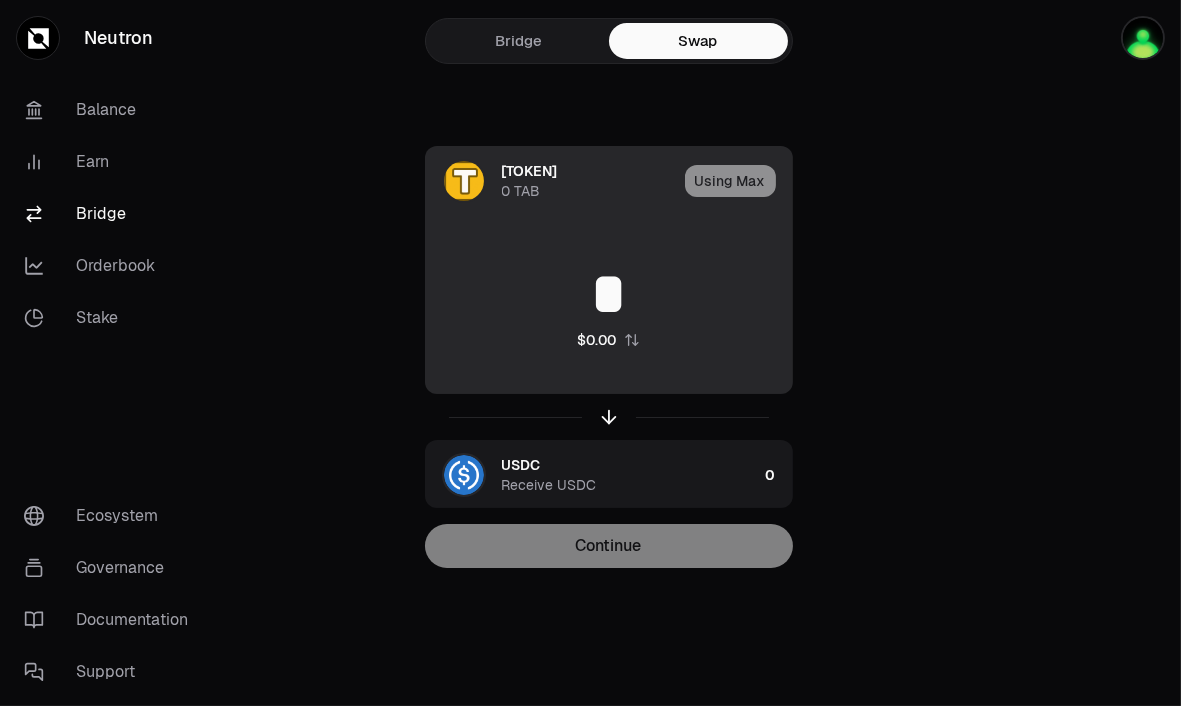 click on "Using Max" at bounding box center (738, 181) 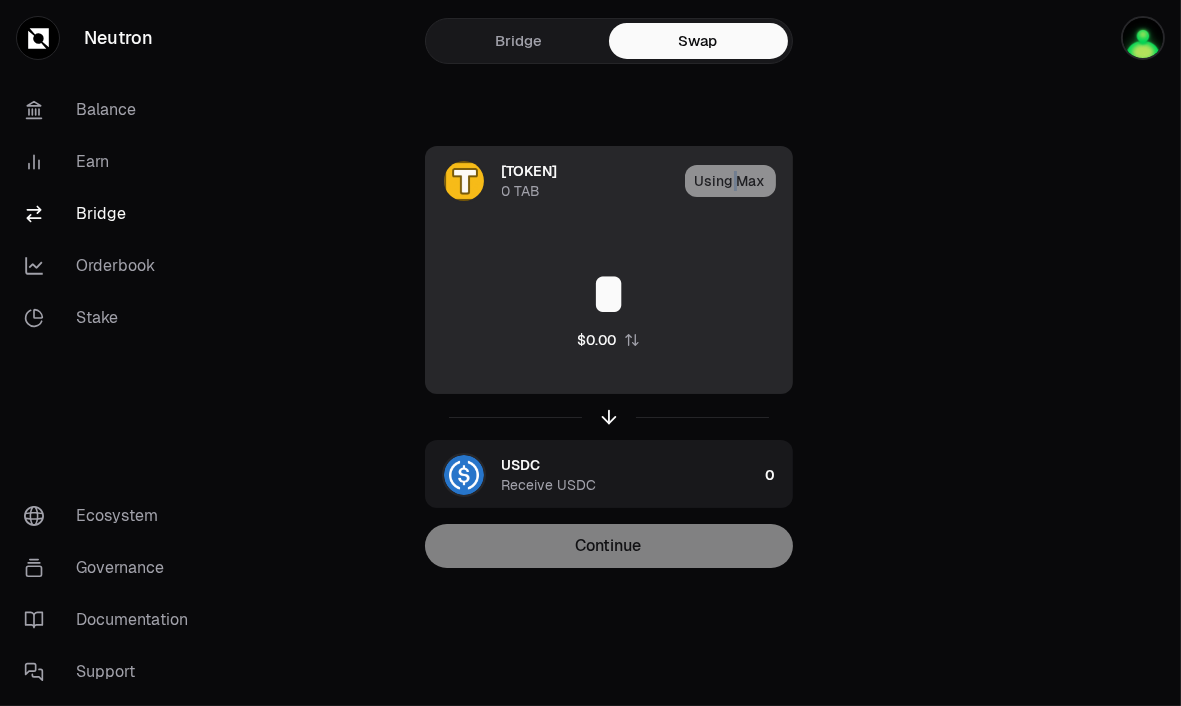 drag, startPoint x: 736, startPoint y: 182, endPoint x: 666, endPoint y: 145, distance: 79.17702 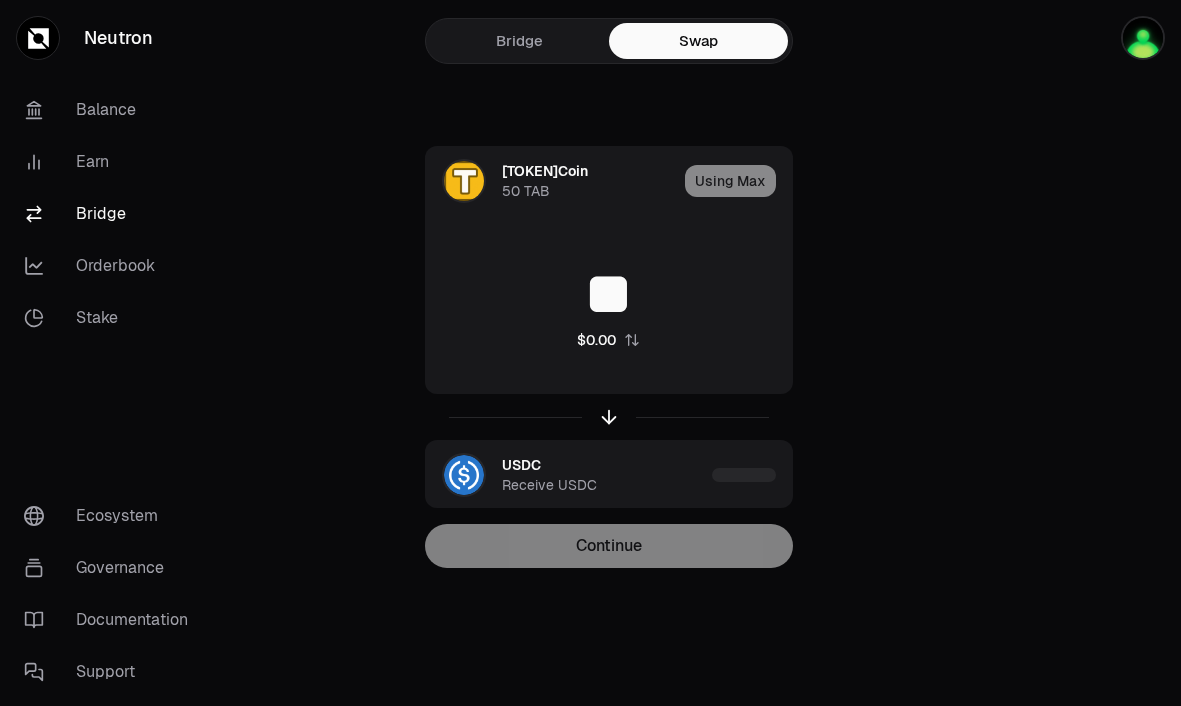 scroll, scrollTop: 0, scrollLeft: 0, axis: both 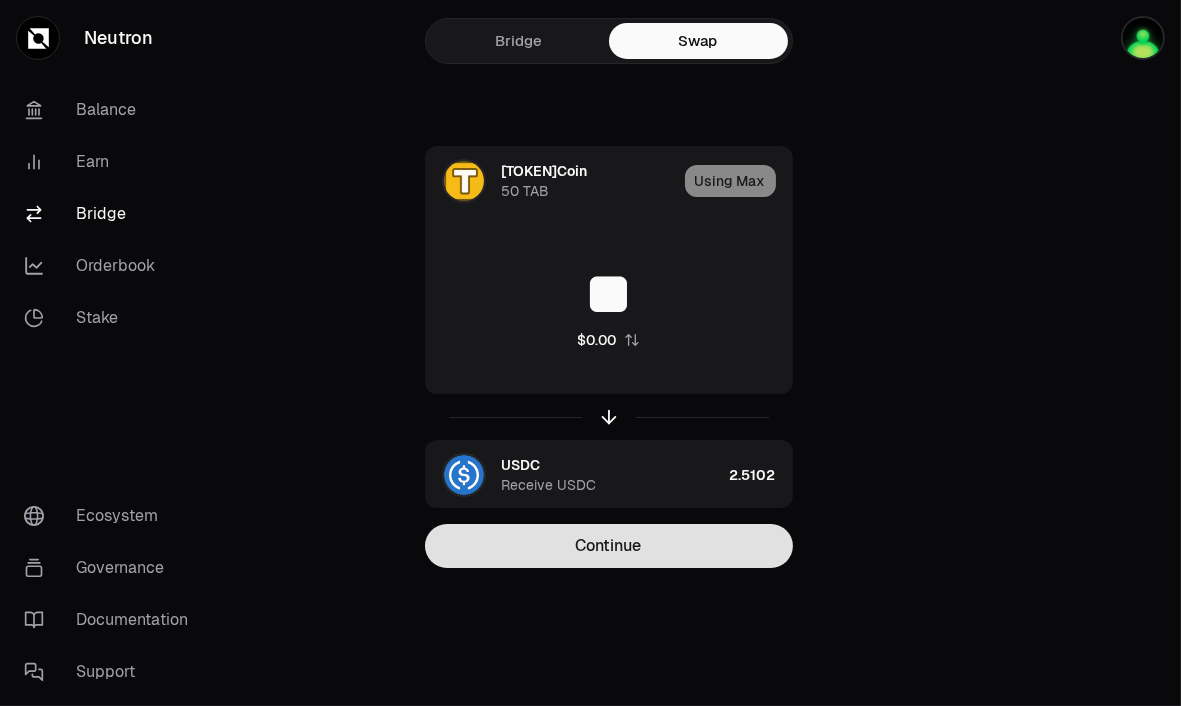 click on "Continue" at bounding box center [609, 546] 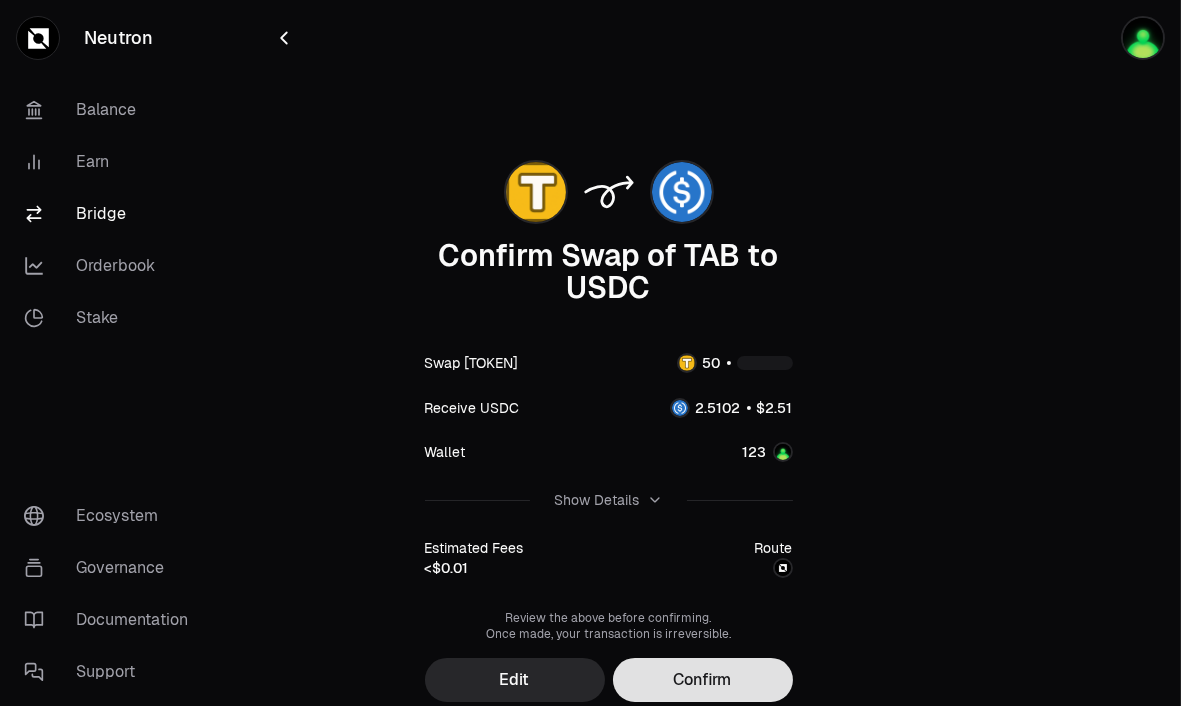 click on "Confirm" at bounding box center [703, 680] 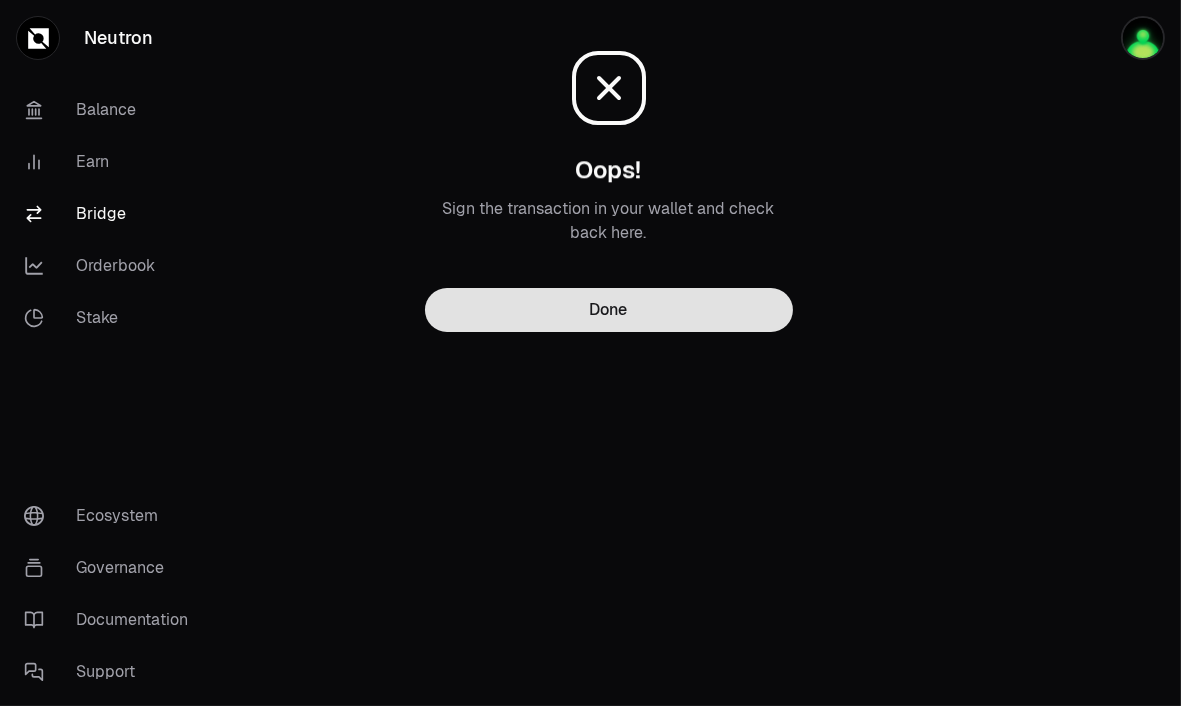 click on "Done" at bounding box center [609, 310] 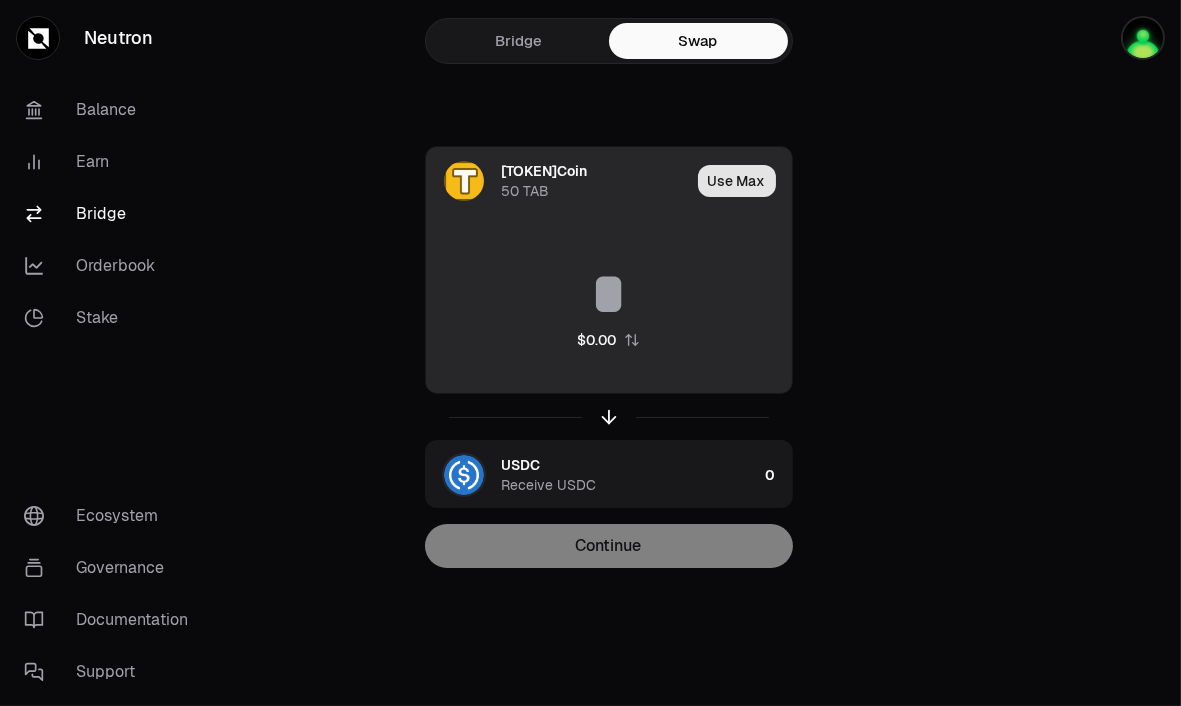 click on "Use Max" at bounding box center (737, 181) 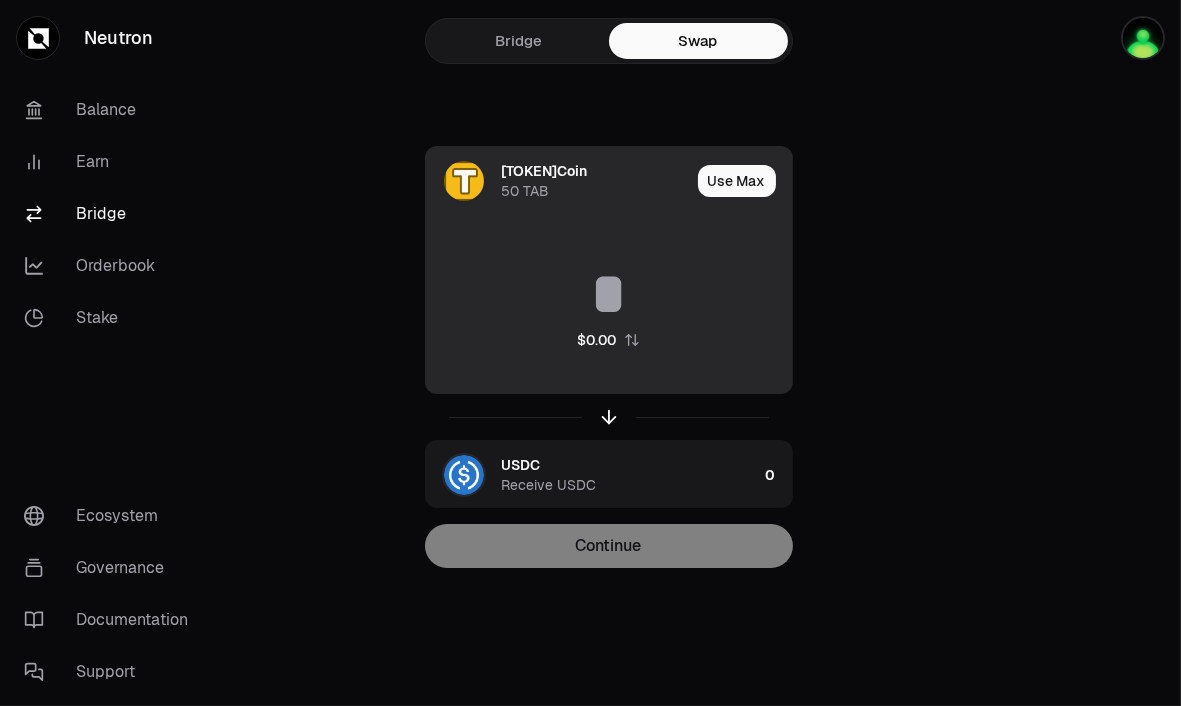 type on "**" 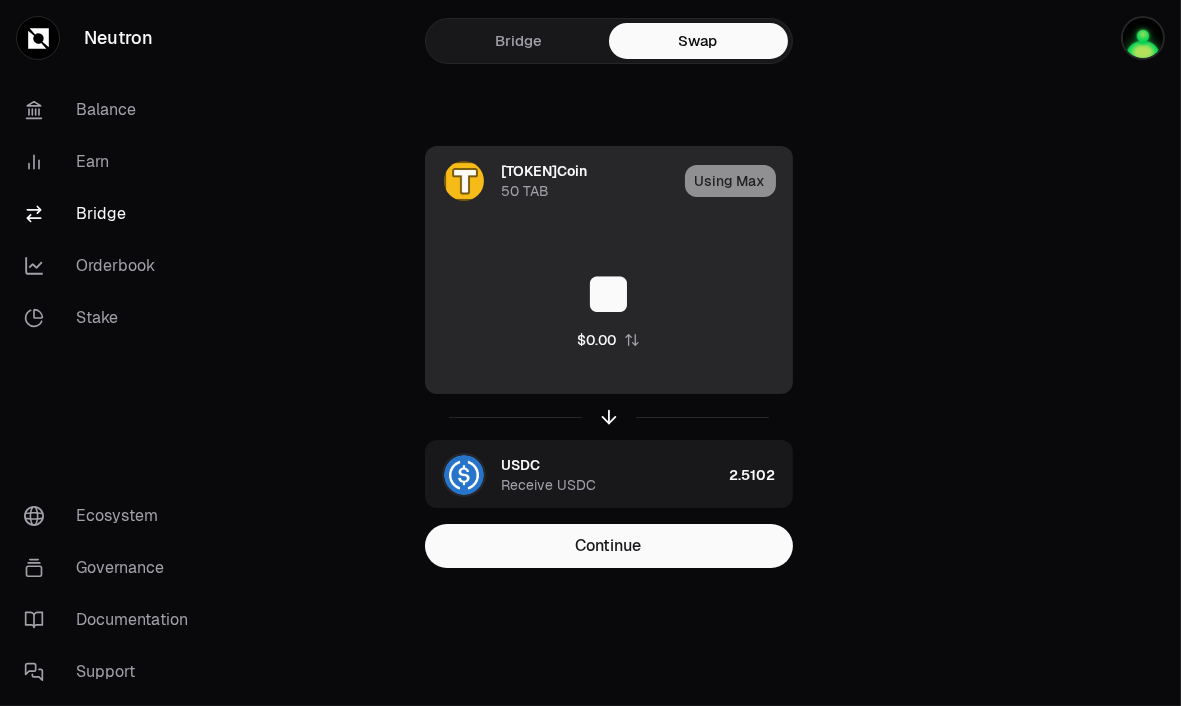 click on "Using Max" at bounding box center [738, 181] 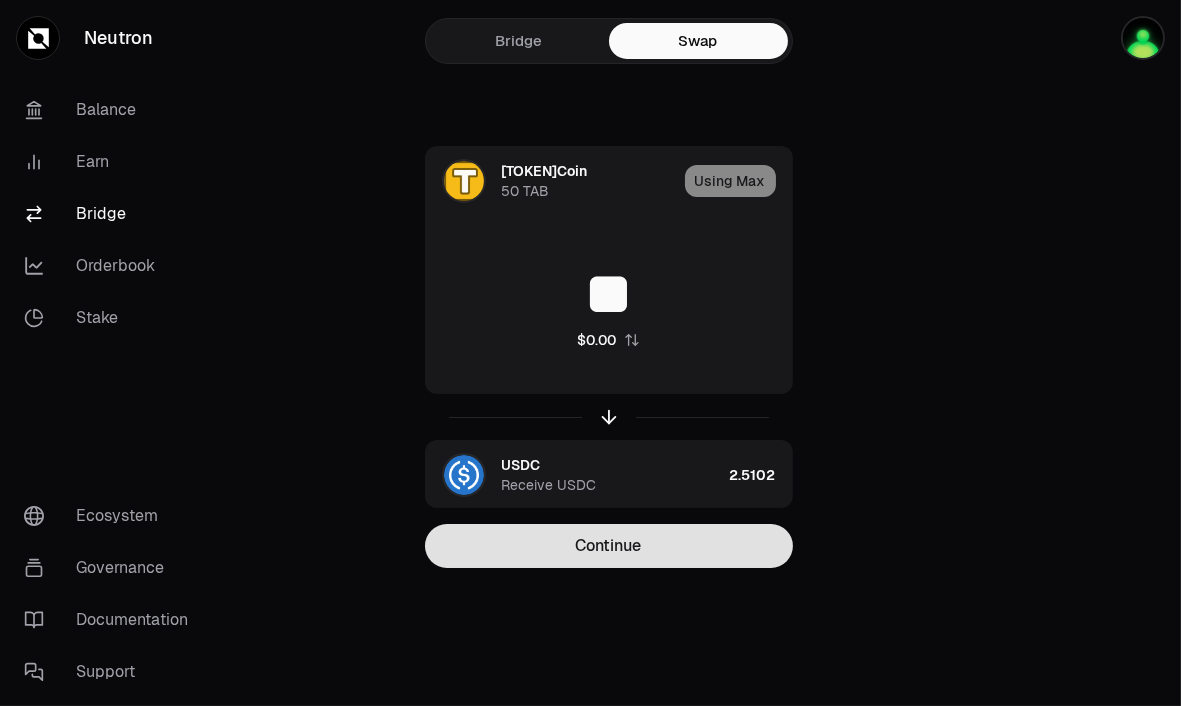 click on "Continue" at bounding box center (609, 546) 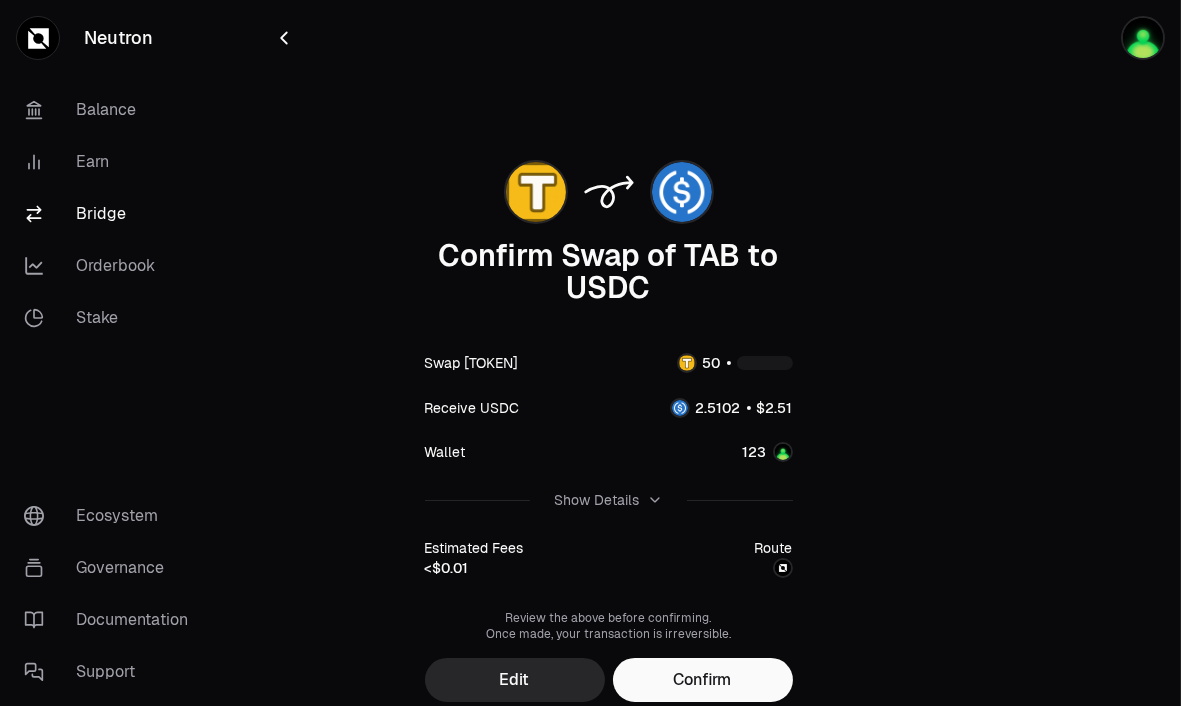 click on "Route" at bounding box center (774, 548) 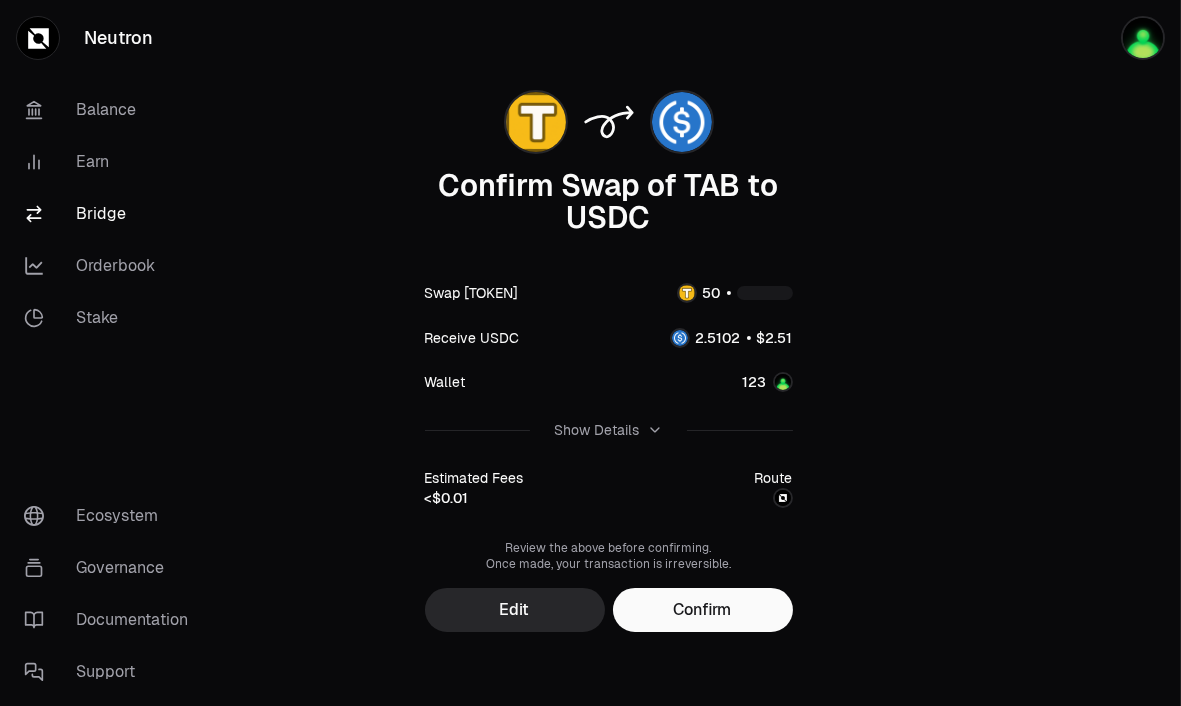 scroll, scrollTop: 75, scrollLeft: 0, axis: vertical 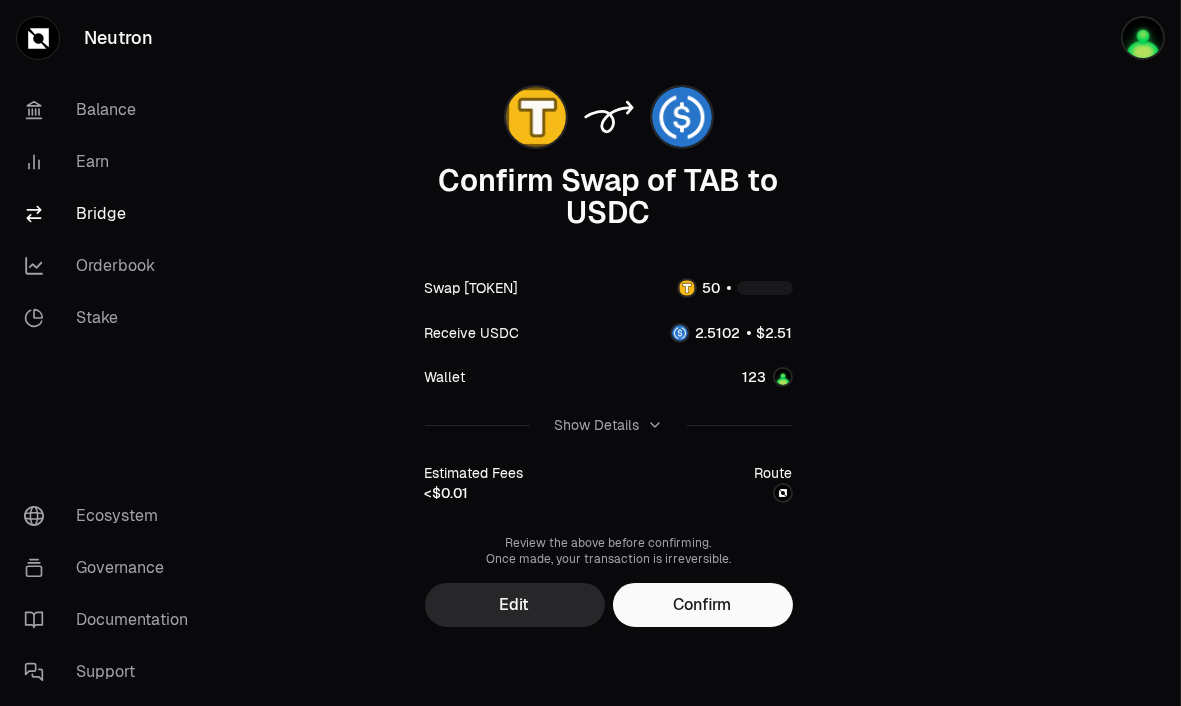 click on "Show Details" at bounding box center (609, 425) 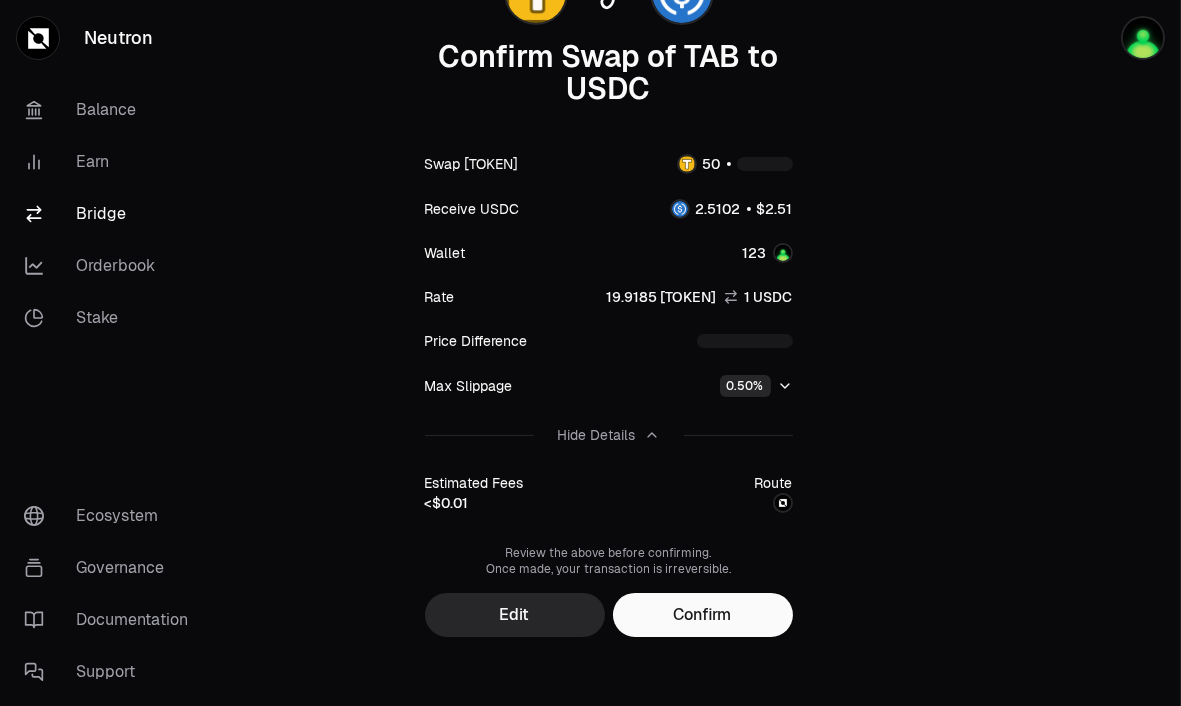 scroll, scrollTop: 208, scrollLeft: 0, axis: vertical 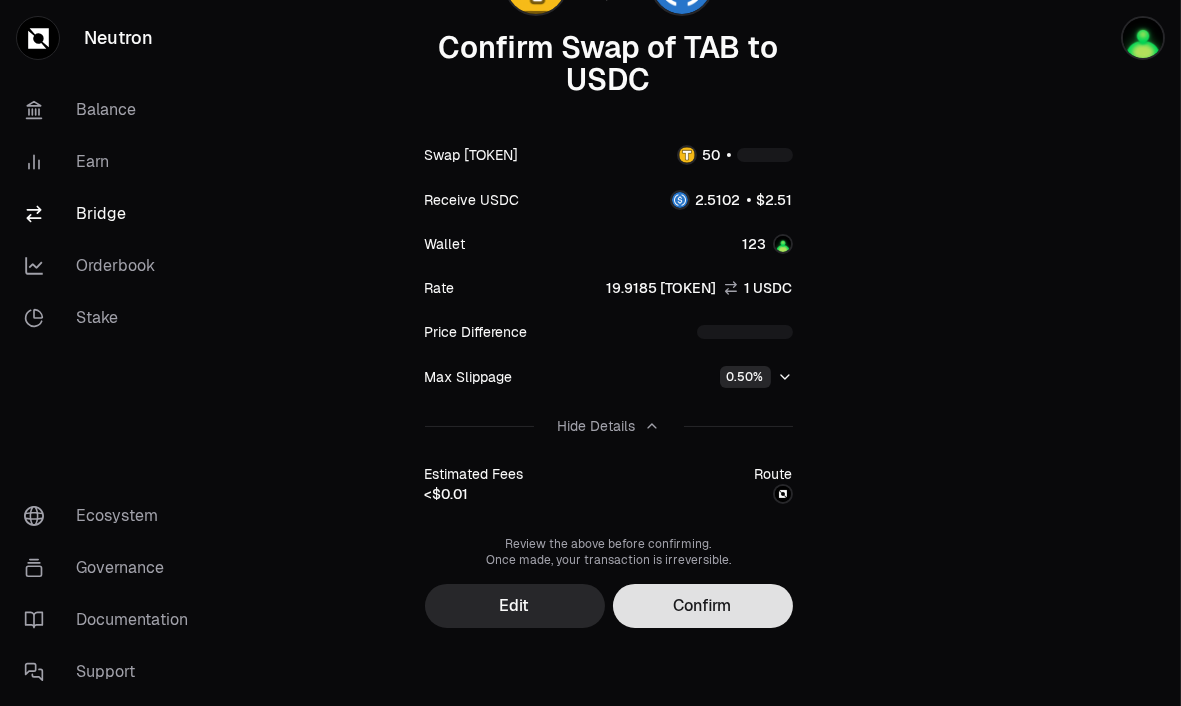 click on "Confirm" at bounding box center (703, 606) 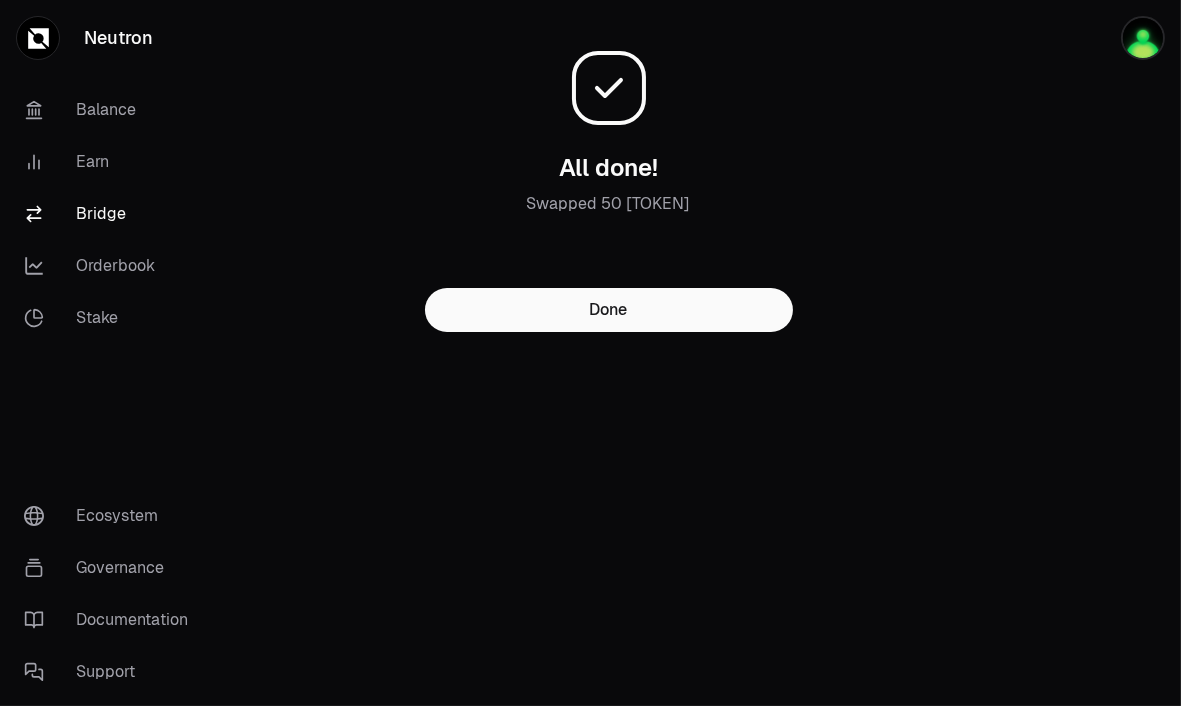 click on "All done! Swapped 50 [TOKEN]" at bounding box center (609, 196) 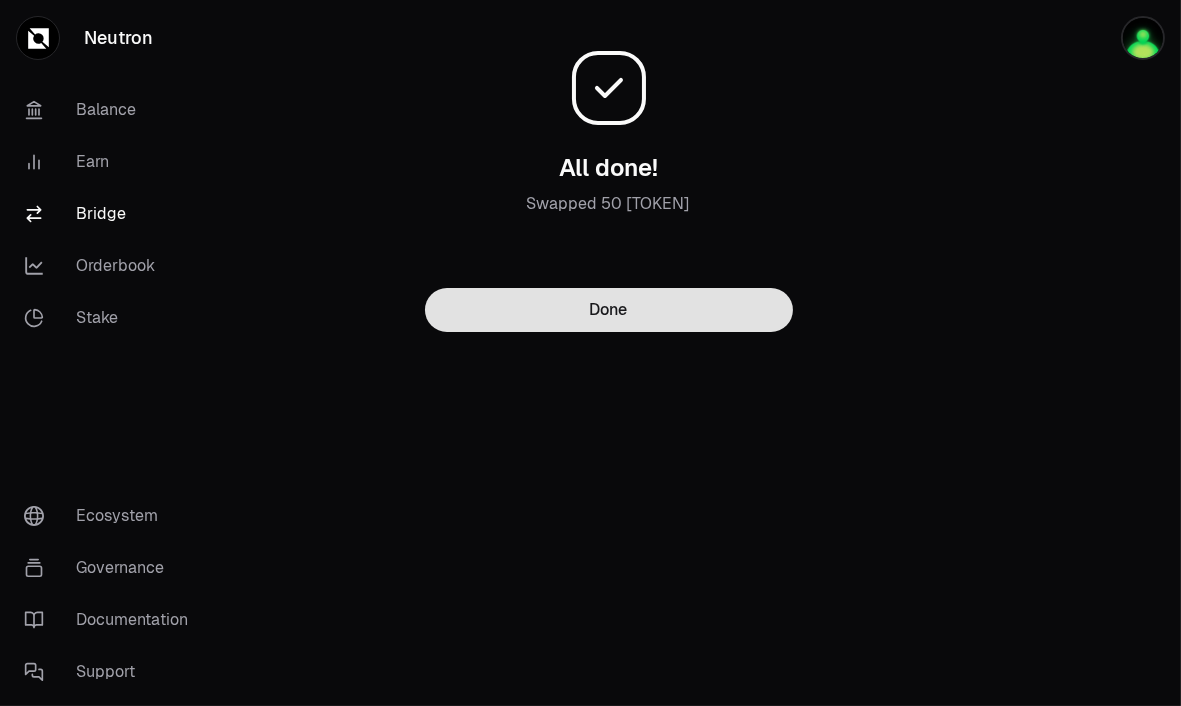 click on "Done" at bounding box center (609, 310) 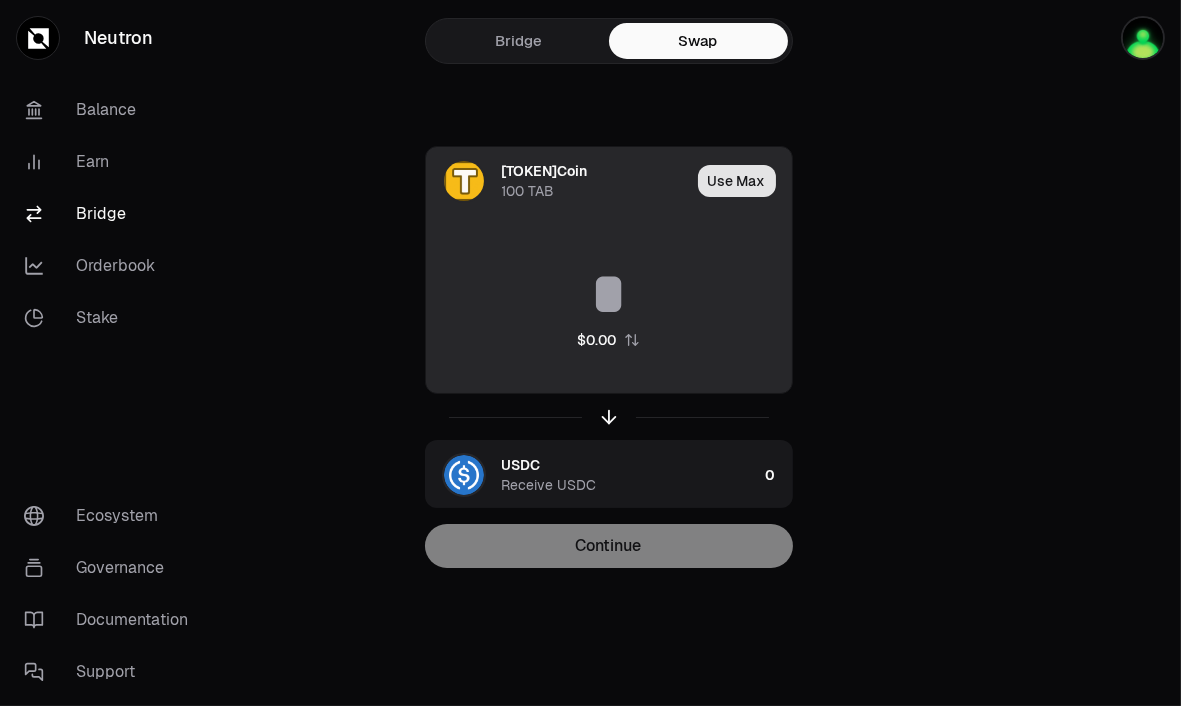 click on "Use Max" at bounding box center [737, 181] 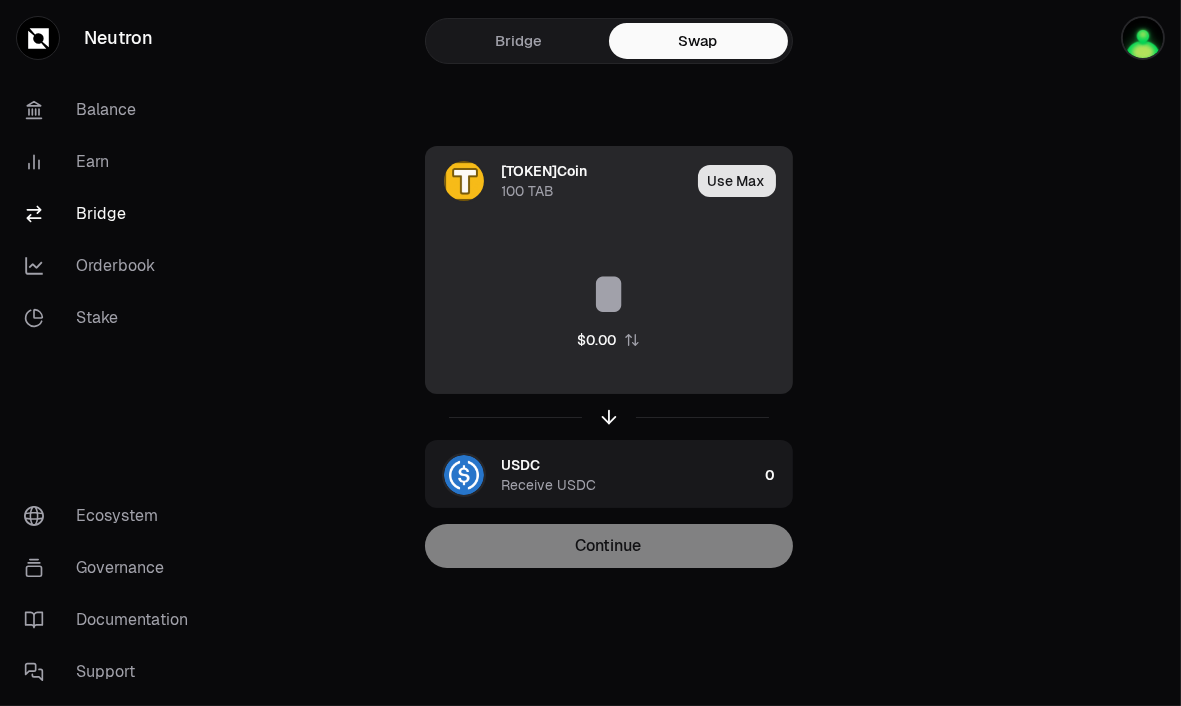 type on "***" 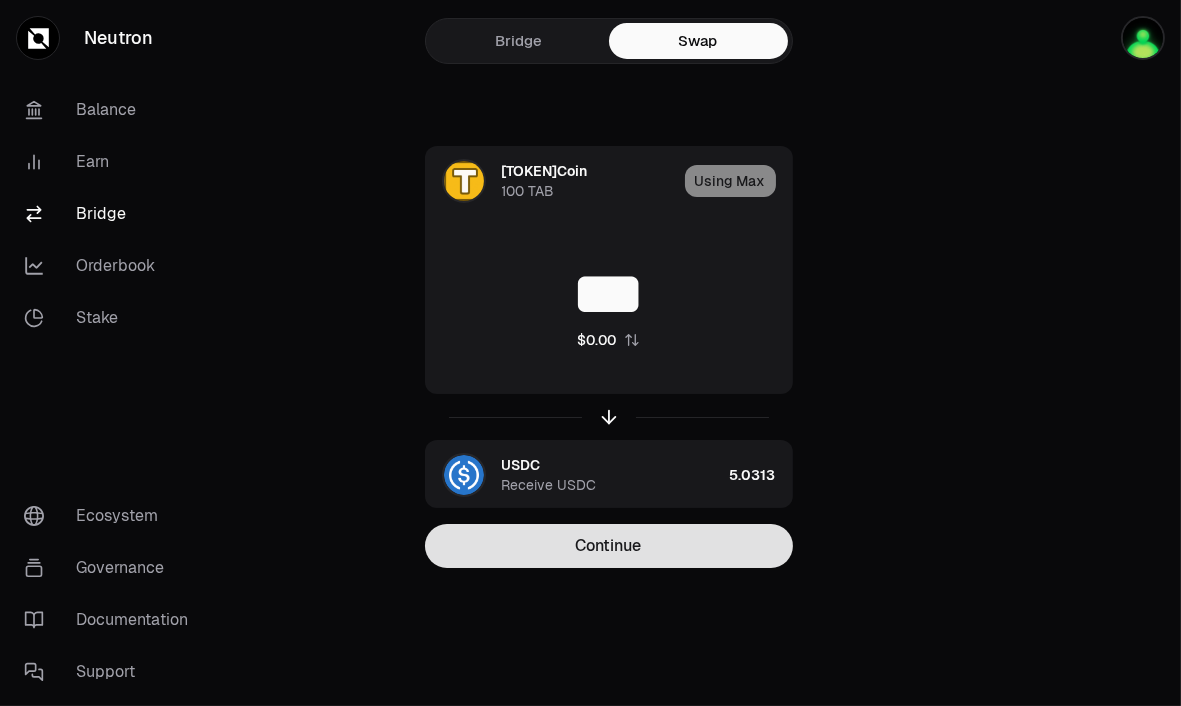 click on "Continue" at bounding box center [609, 546] 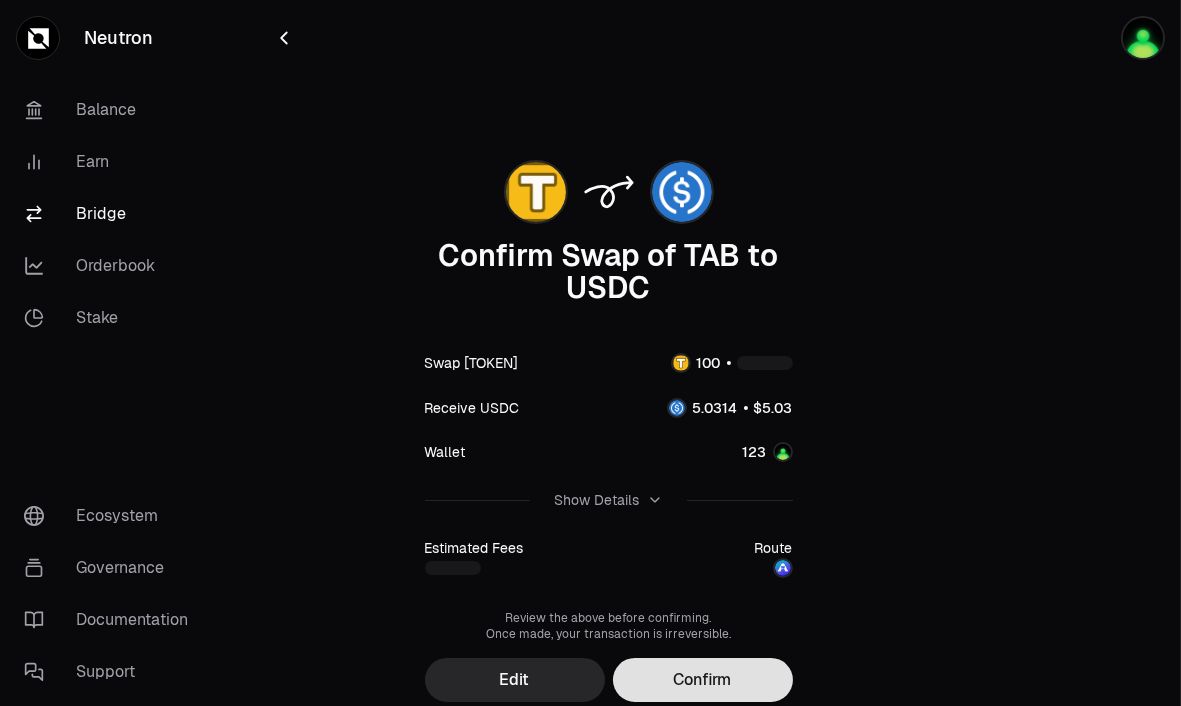 click on "Confirm" at bounding box center (703, 680) 